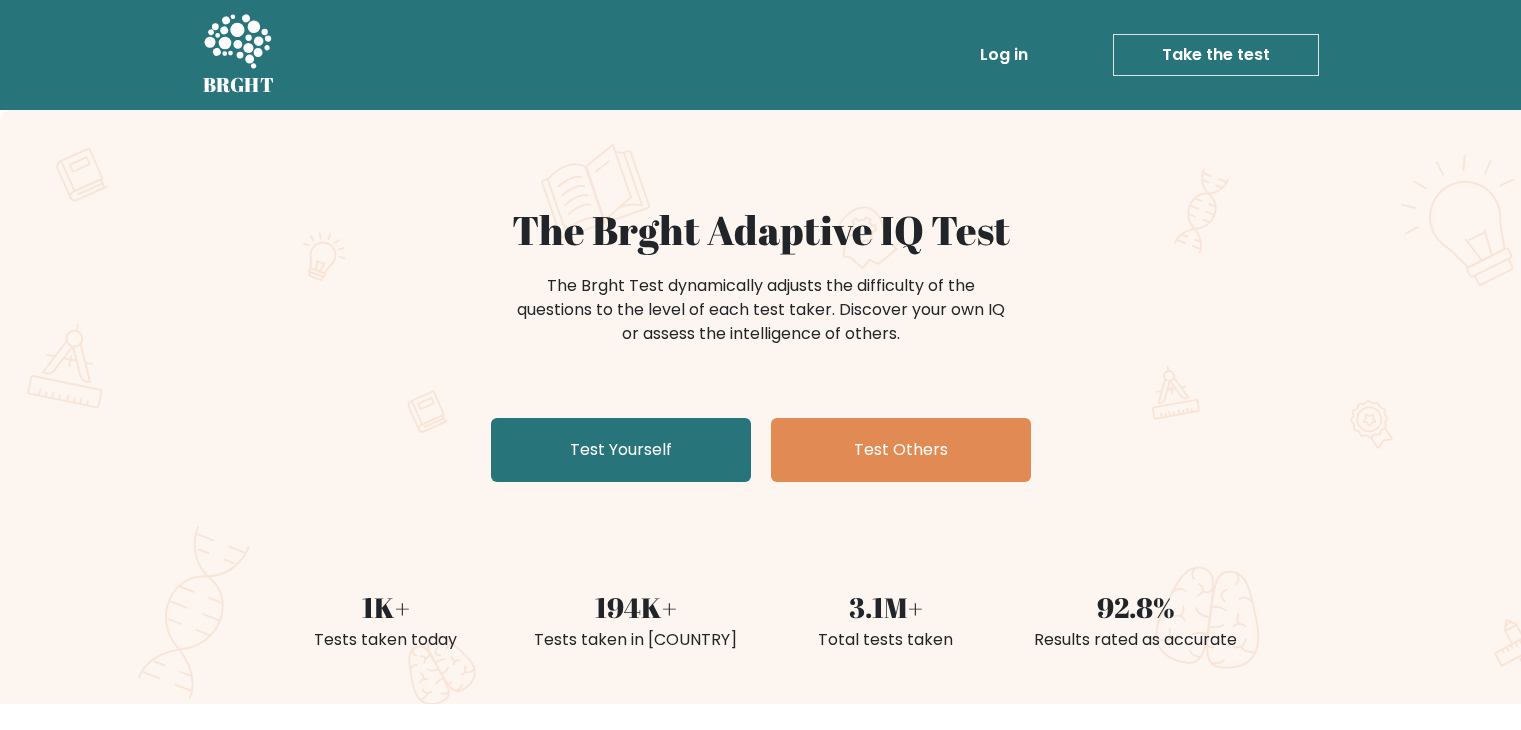 scroll, scrollTop: 0, scrollLeft: 0, axis: both 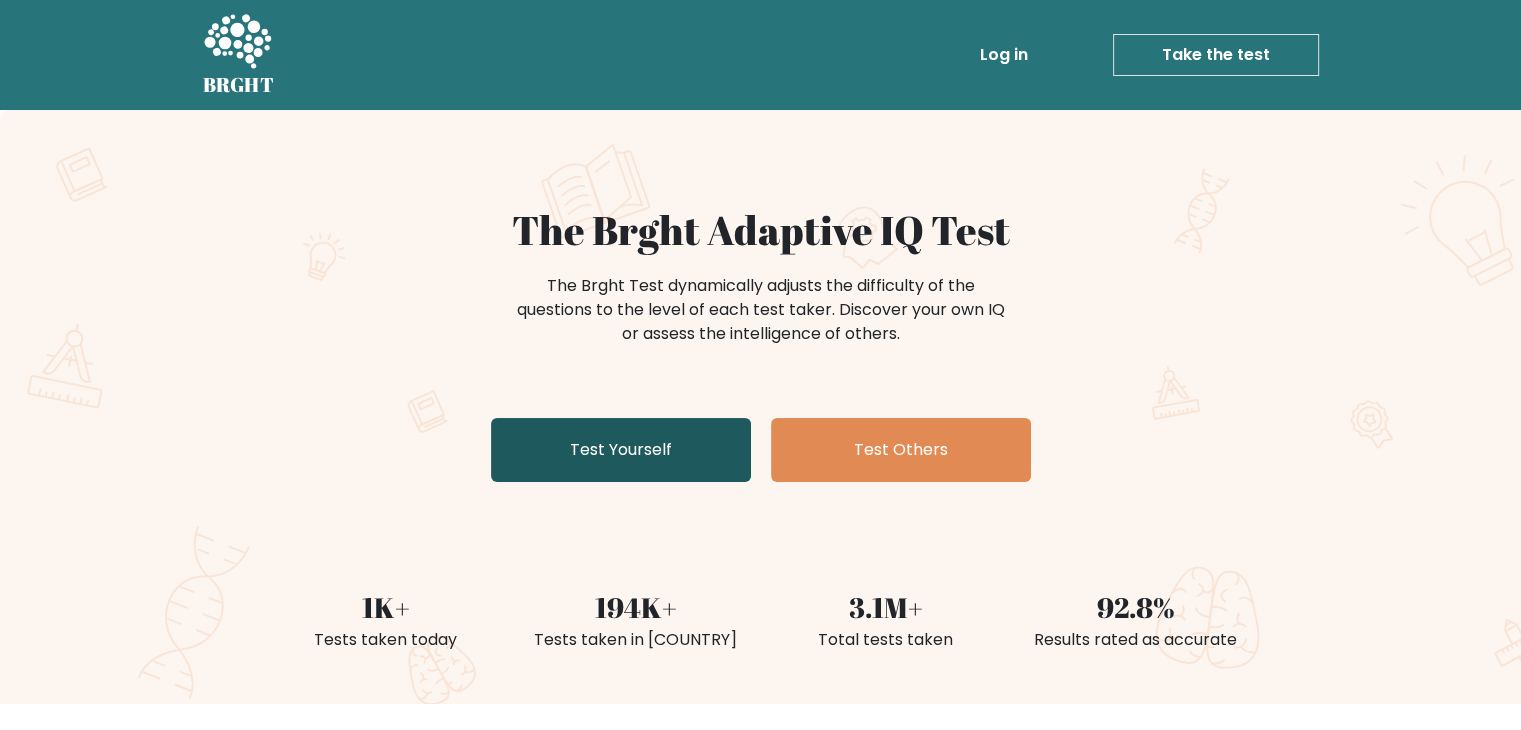 click on "Test Yourself" at bounding box center (621, 450) 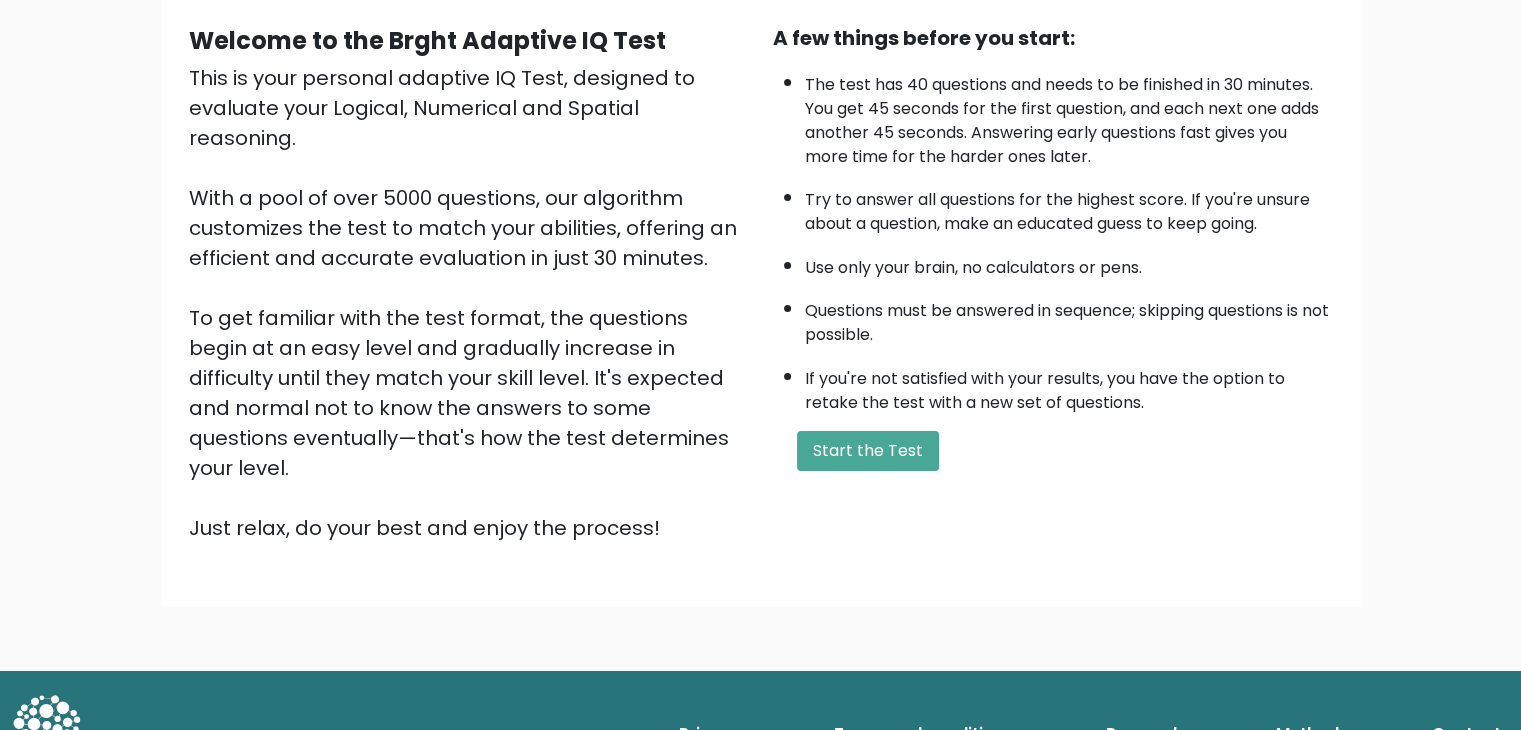 scroll, scrollTop: 186, scrollLeft: 0, axis: vertical 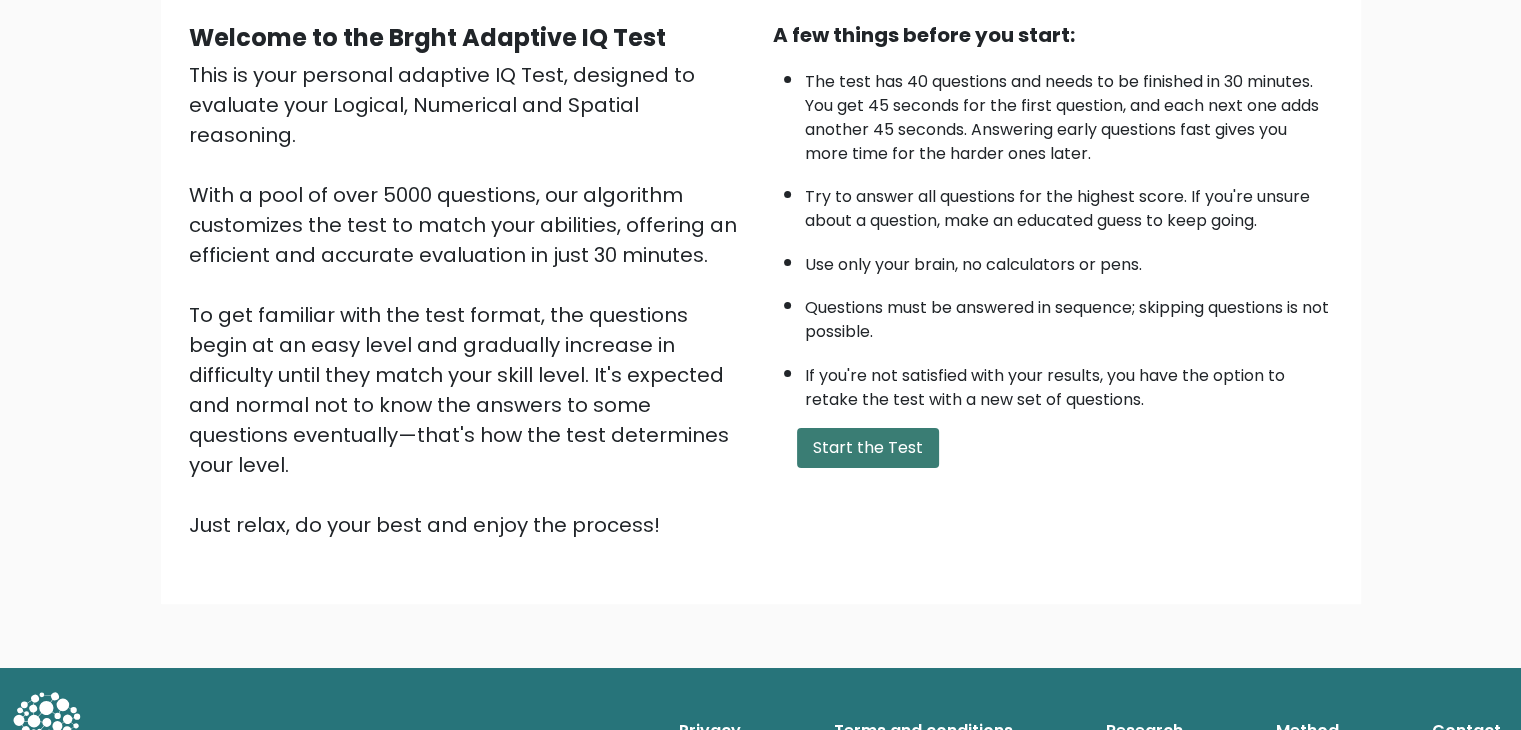 click on "Start the Test" at bounding box center (868, 448) 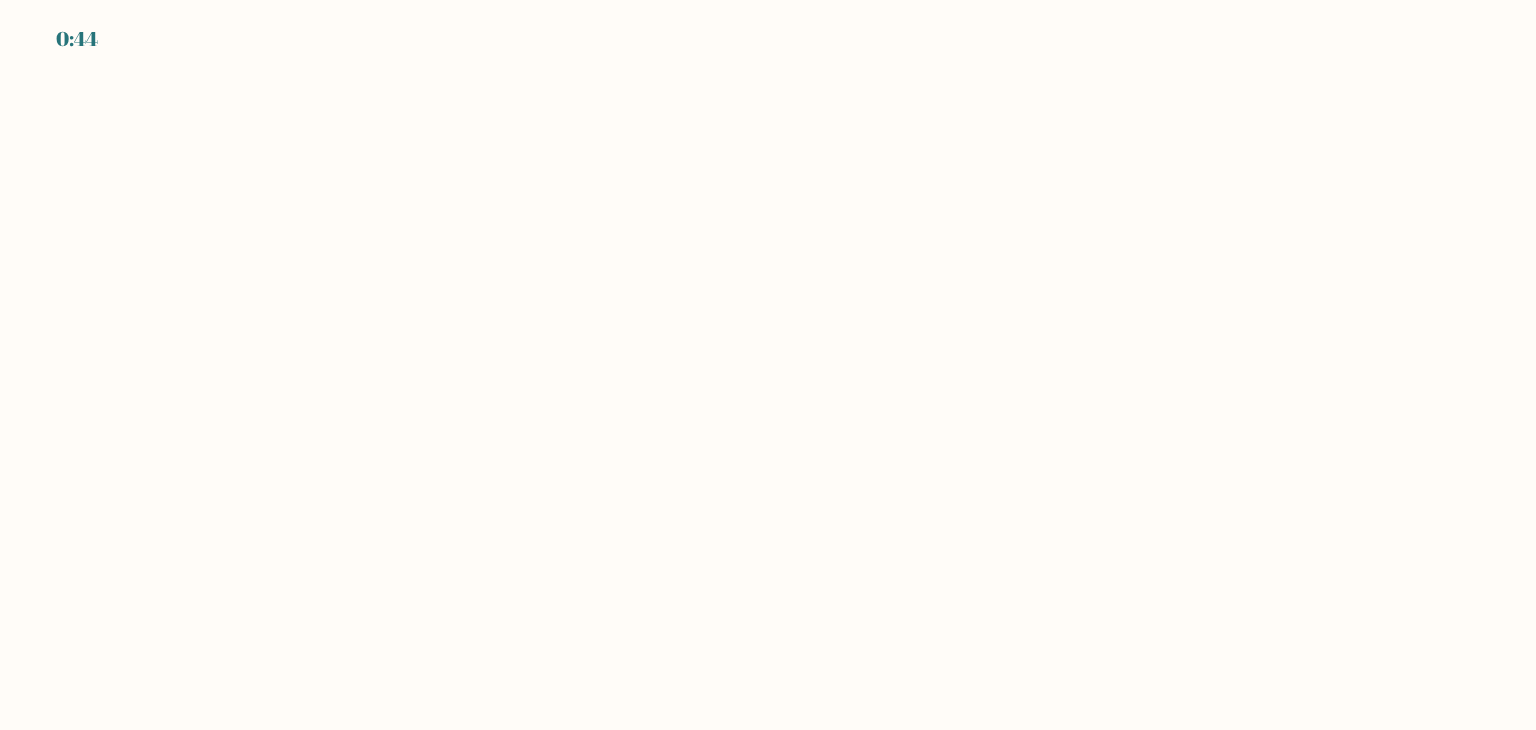 scroll, scrollTop: 0, scrollLeft: 0, axis: both 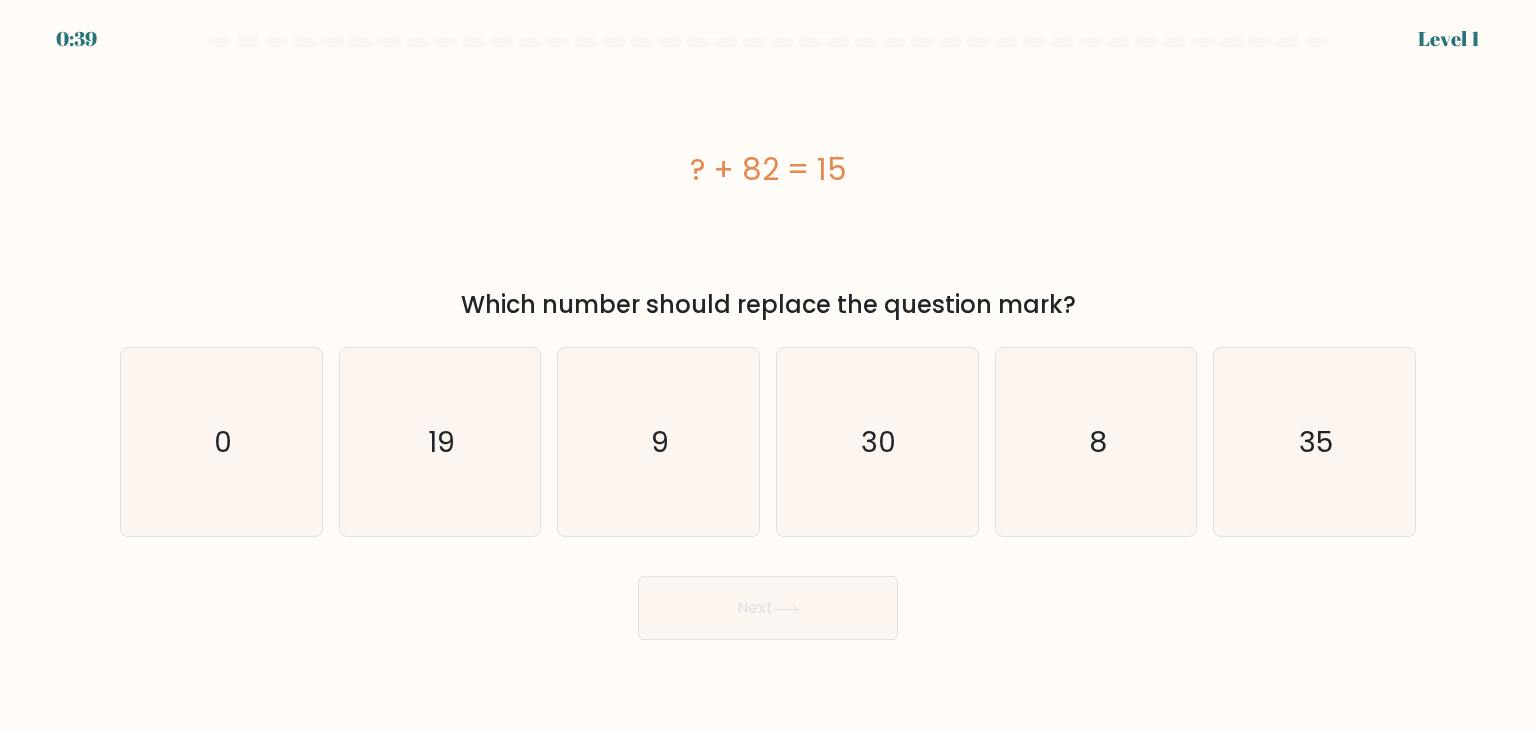 drag, startPoint x: 672, startPoint y: 163, endPoint x: 861, endPoint y: 158, distance: 189.06613 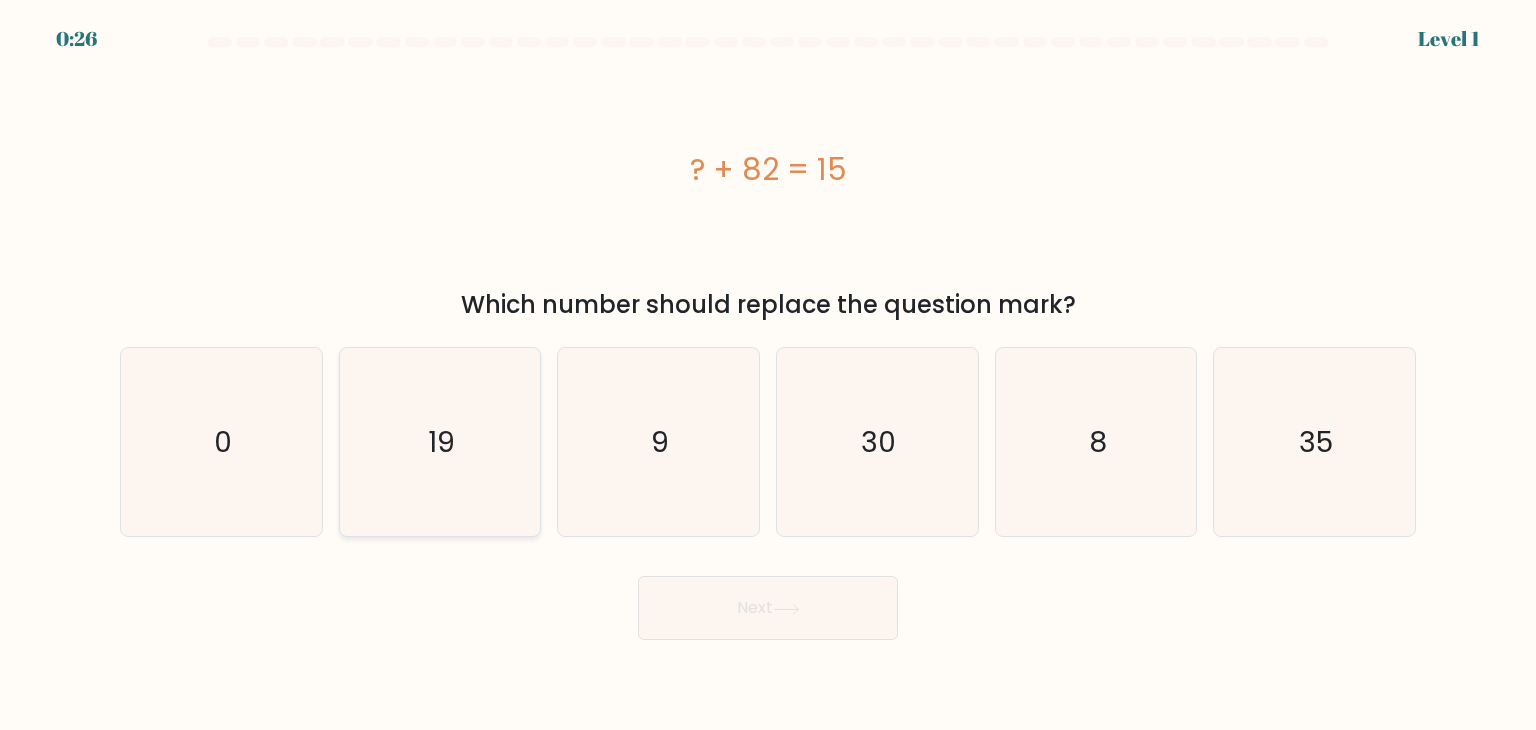 click on "19" at bounding box center [440, 442] 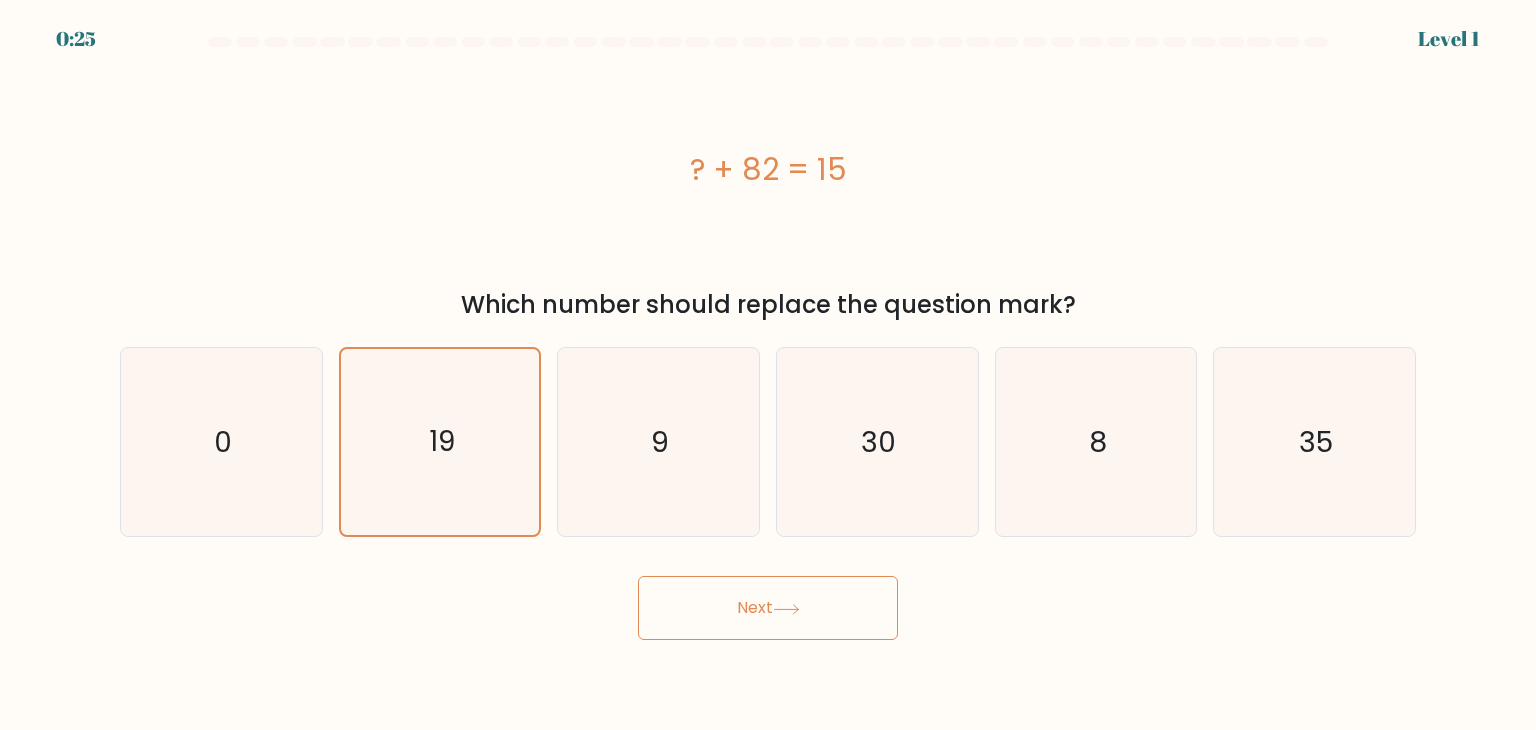 click on "Next" at bounding box center (768, 608) 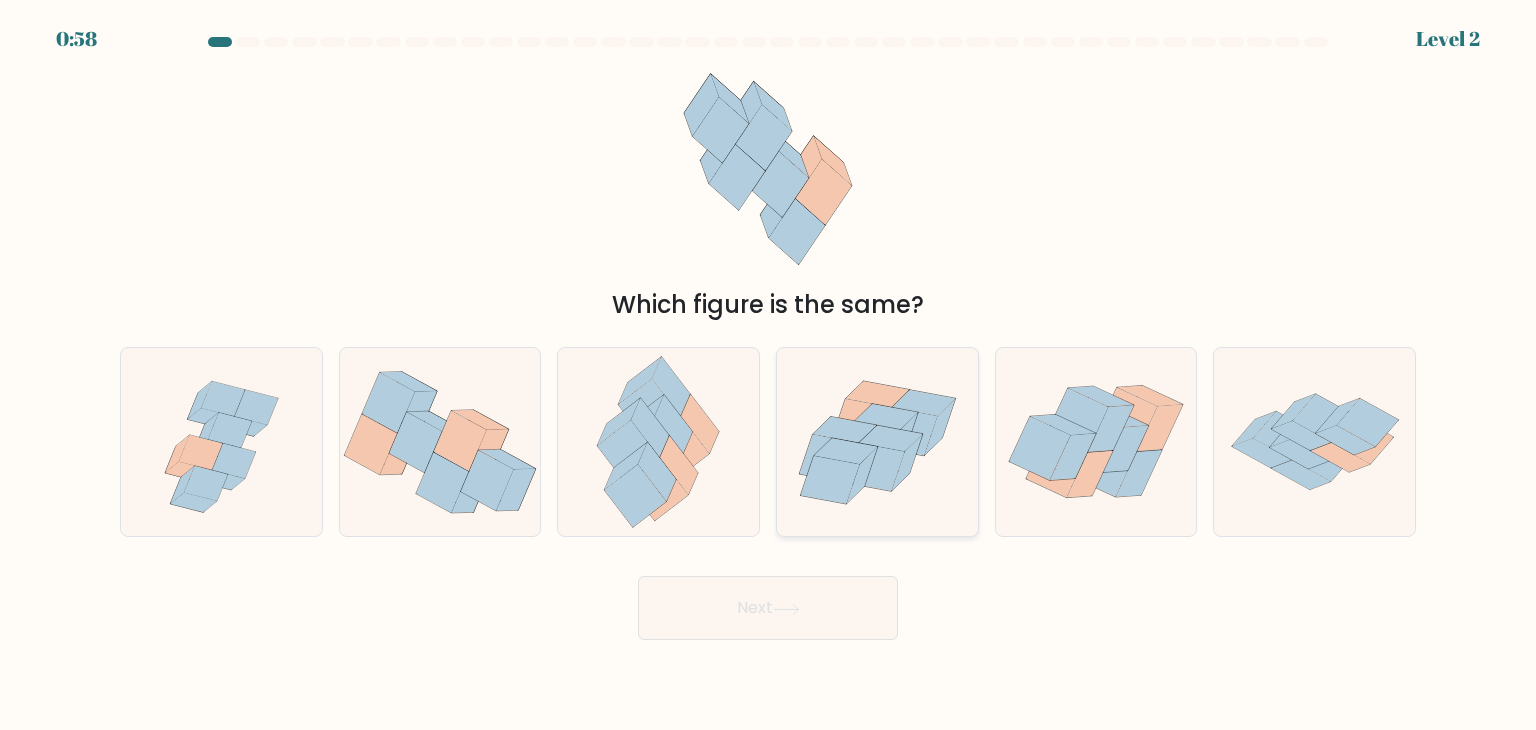 click at bounding box center [830, 480] 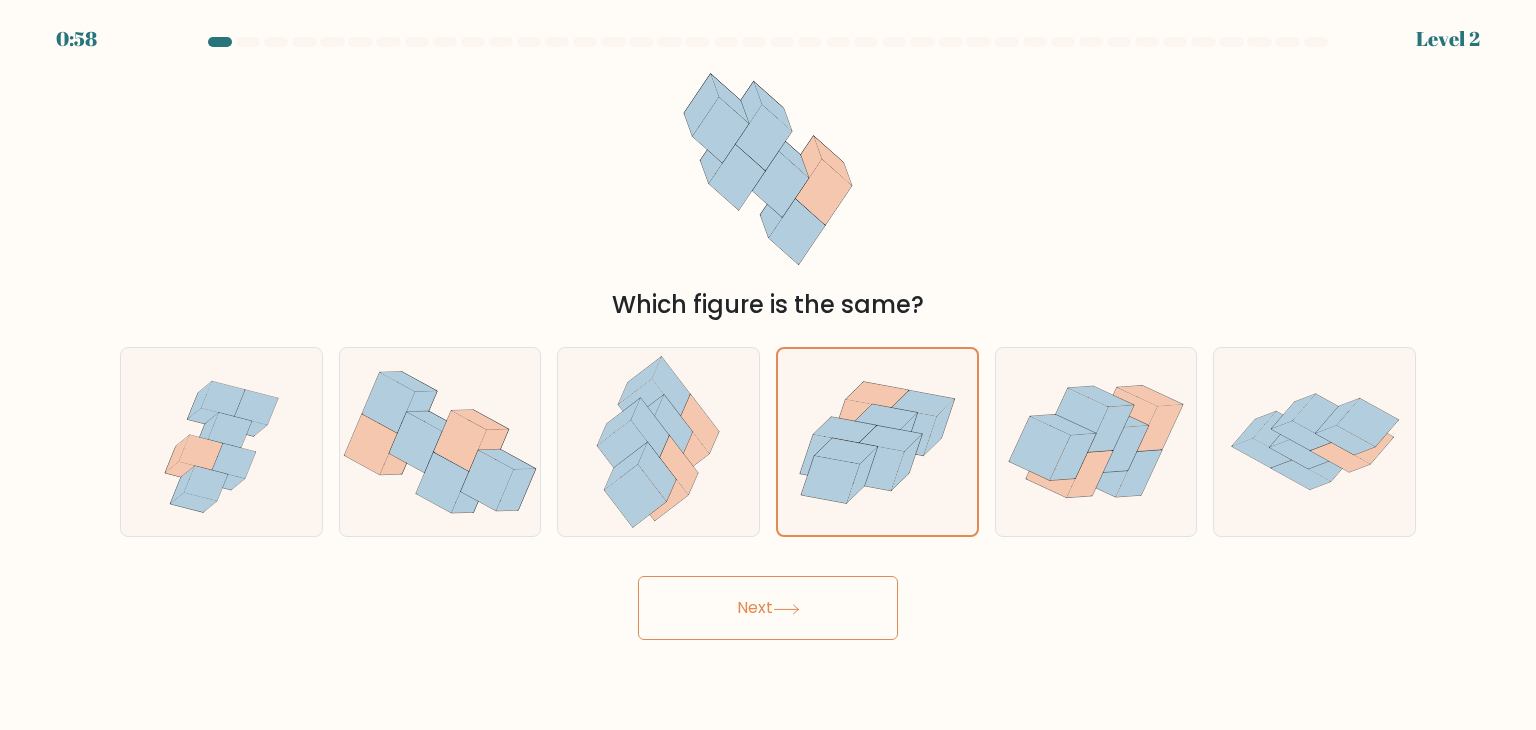click on "Next" at bounding box center (768, 608) 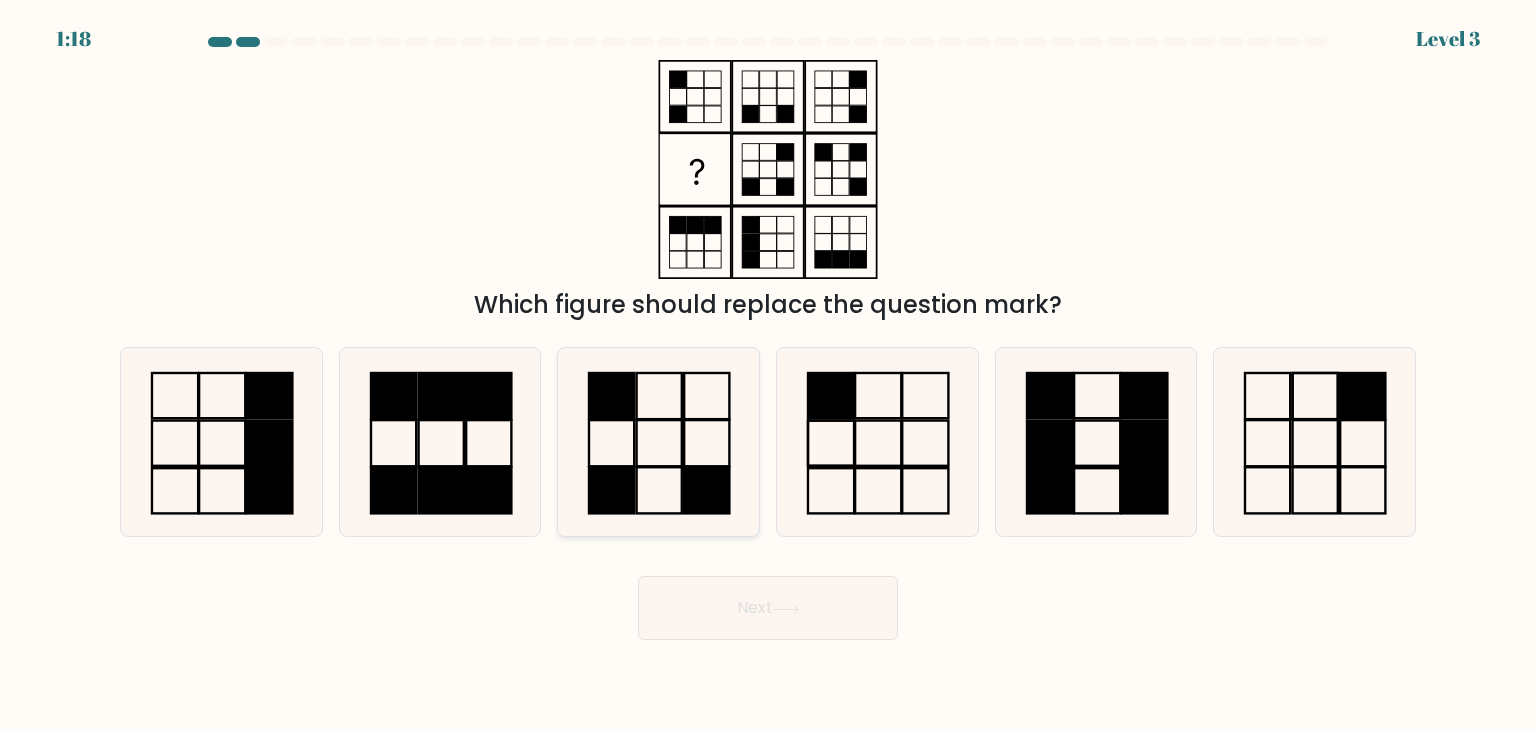 click at bounding box center (658, 442) 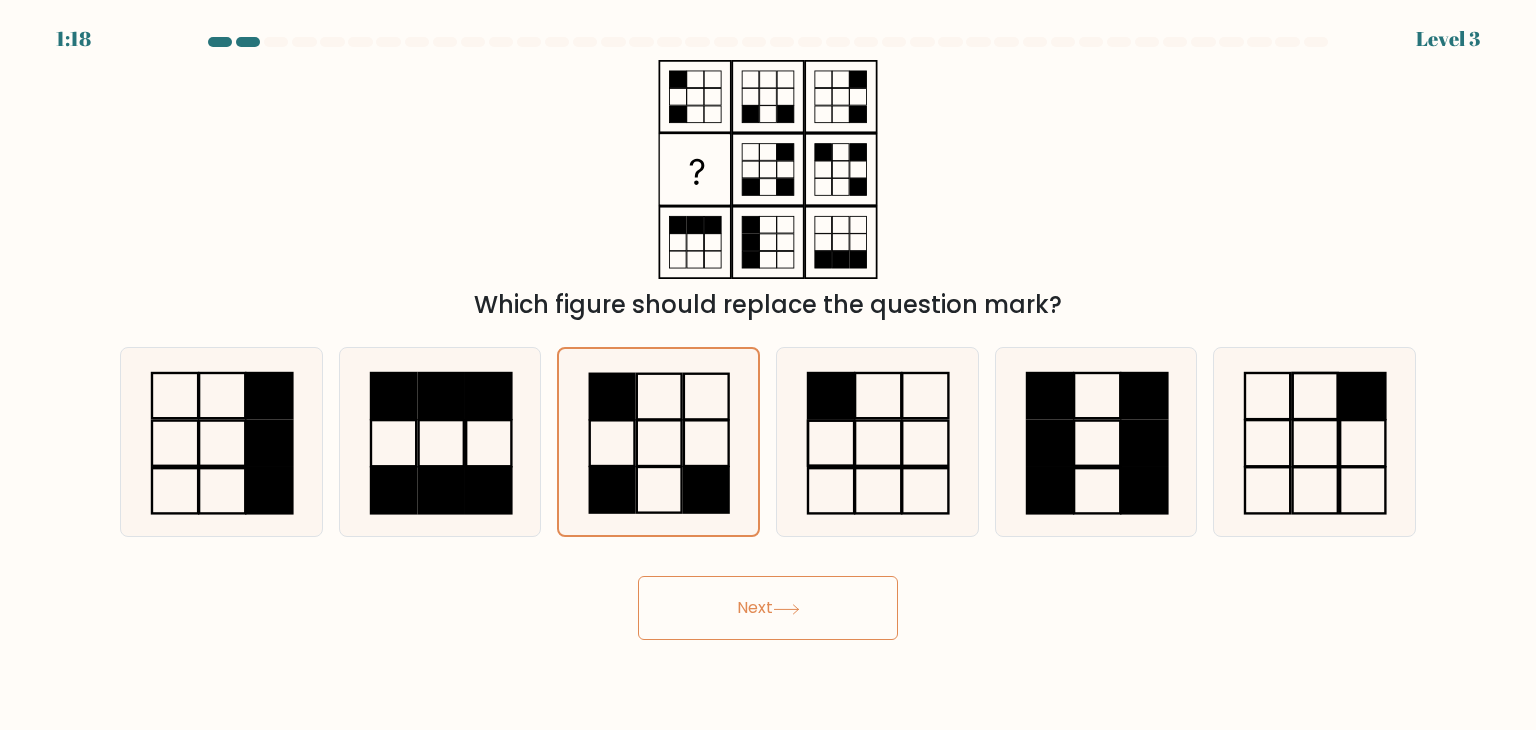 click on "Next" at bounding box center (768, 608) 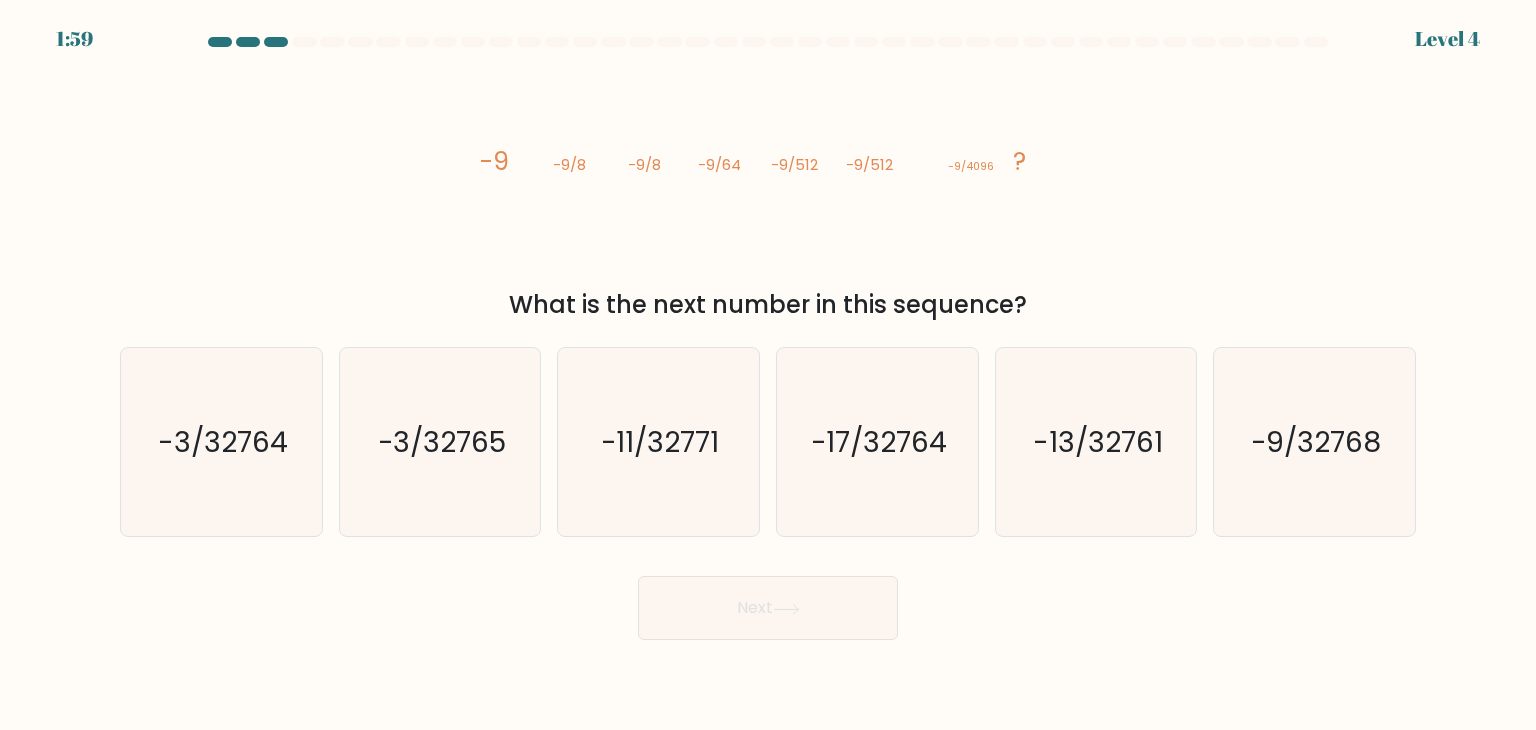 drag, startPoint x: 452, startPoint y: 152, endPoint x: 1072, endPoint y: 312, distance: 640.31244 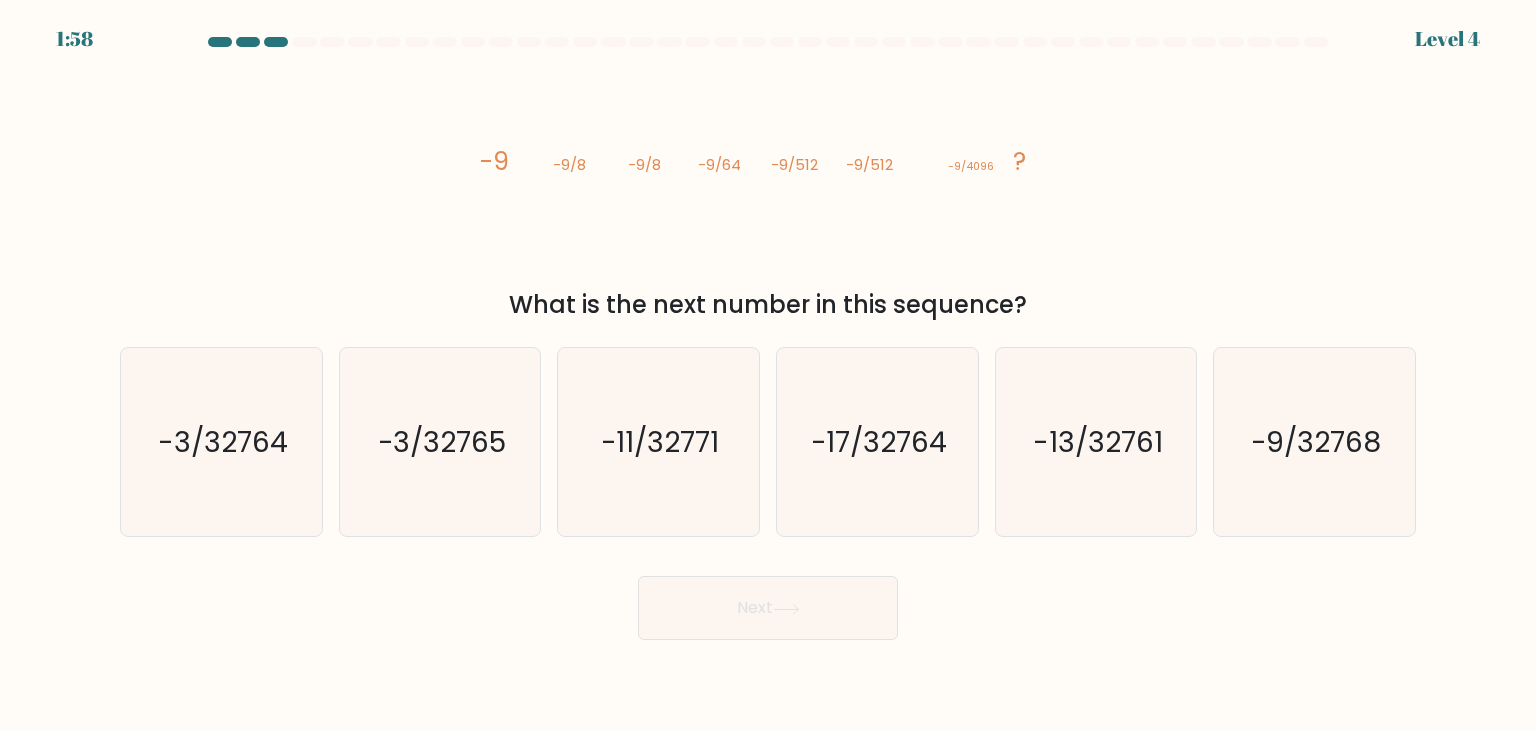 copy on "-6
-3/1
-9/2
-6/01
-2/687
-8/492
-2/6923
?
Lore ip dol sita consec ad elit seddoeiu?" 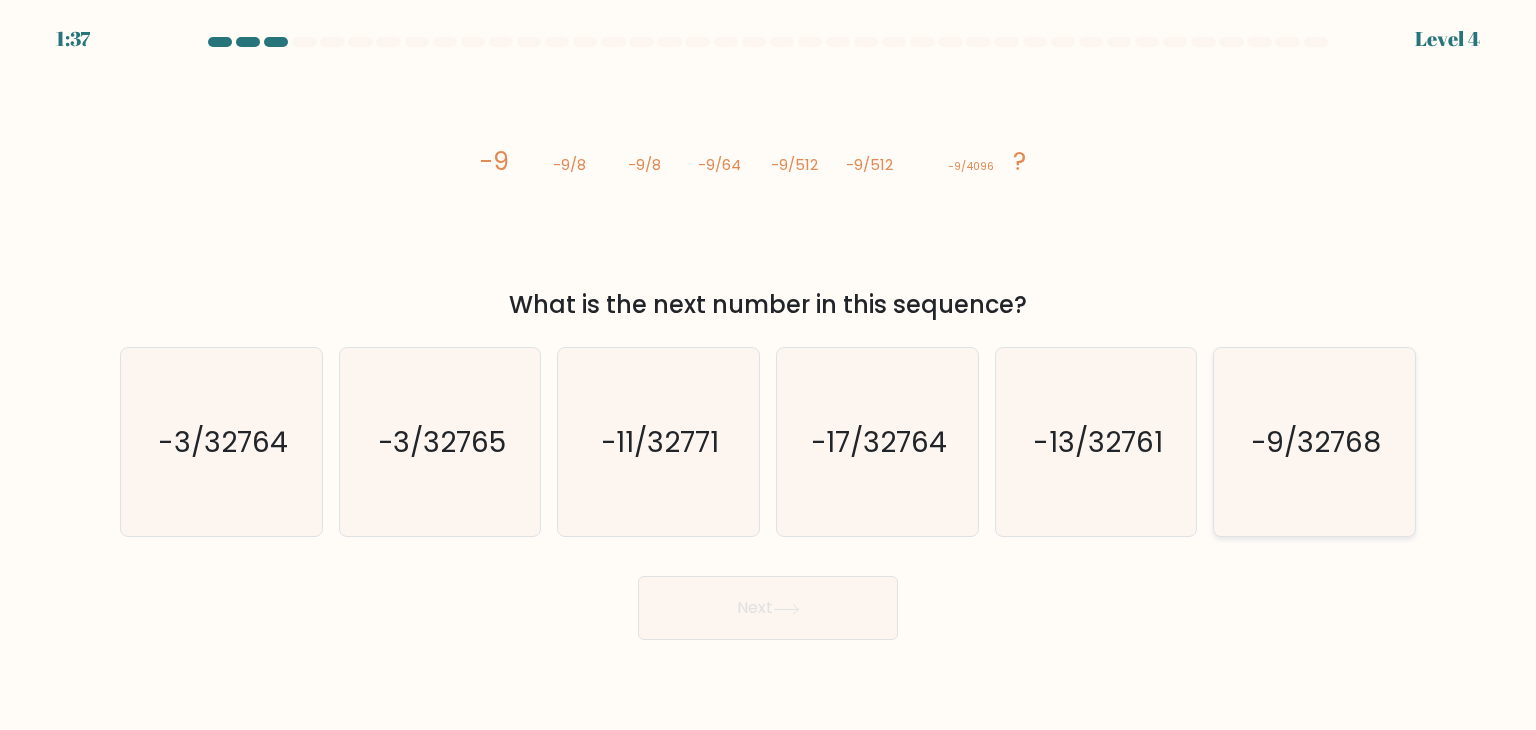 click on "-9/32768" at bounding box center [1314, 442] 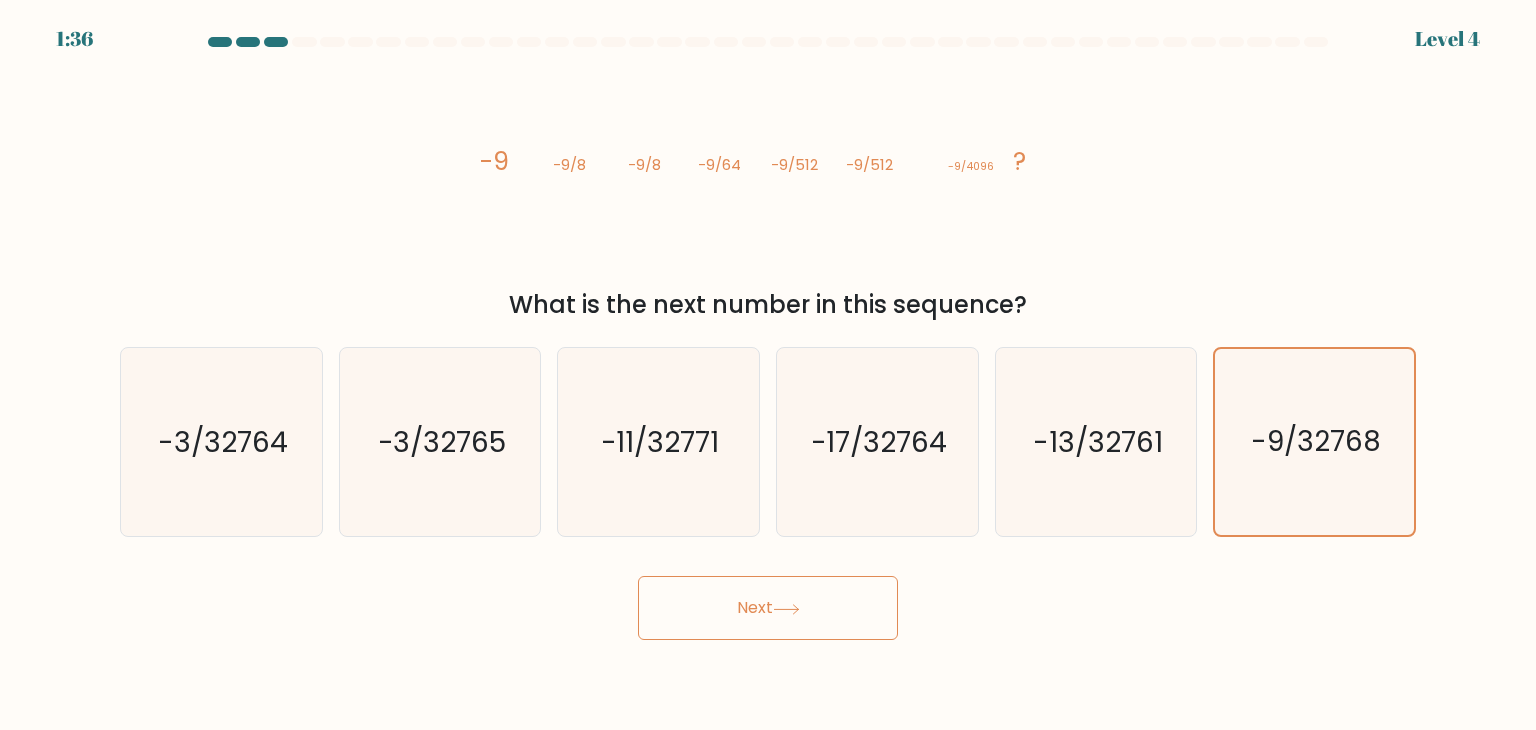 click on "Next" at bounding box center [768, 608] 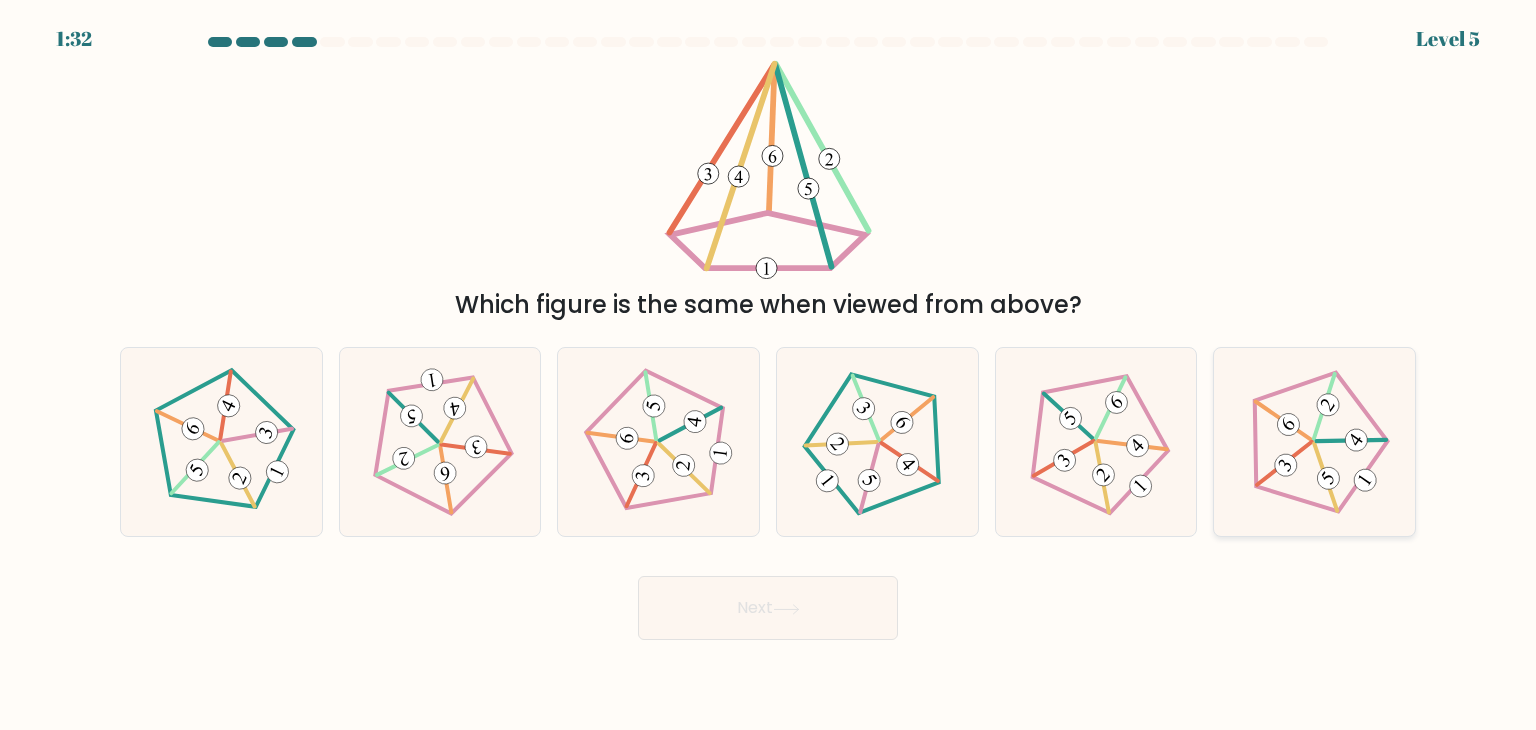 click at bounding box center (1314, 442) 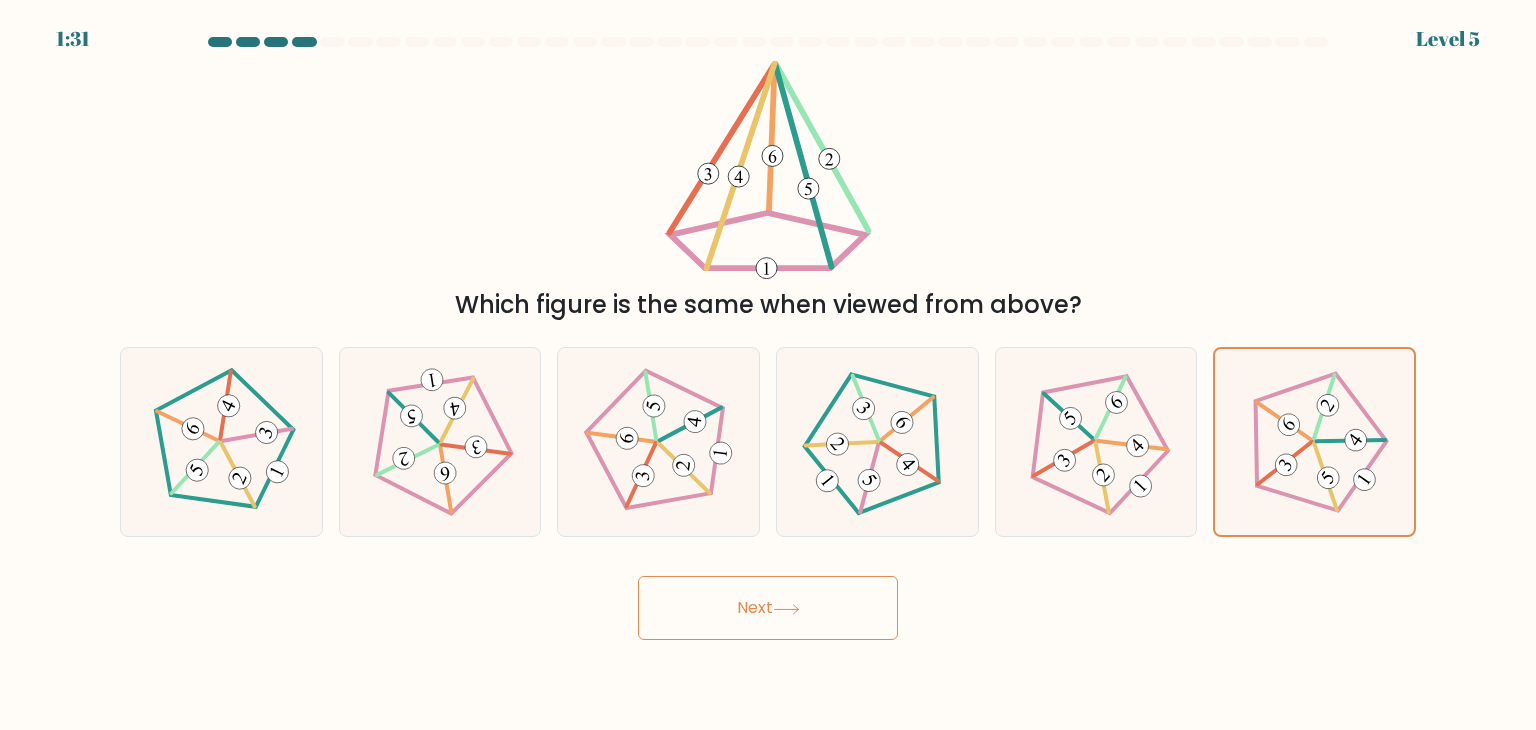 click on "Next" at bounding box center [768, 608] 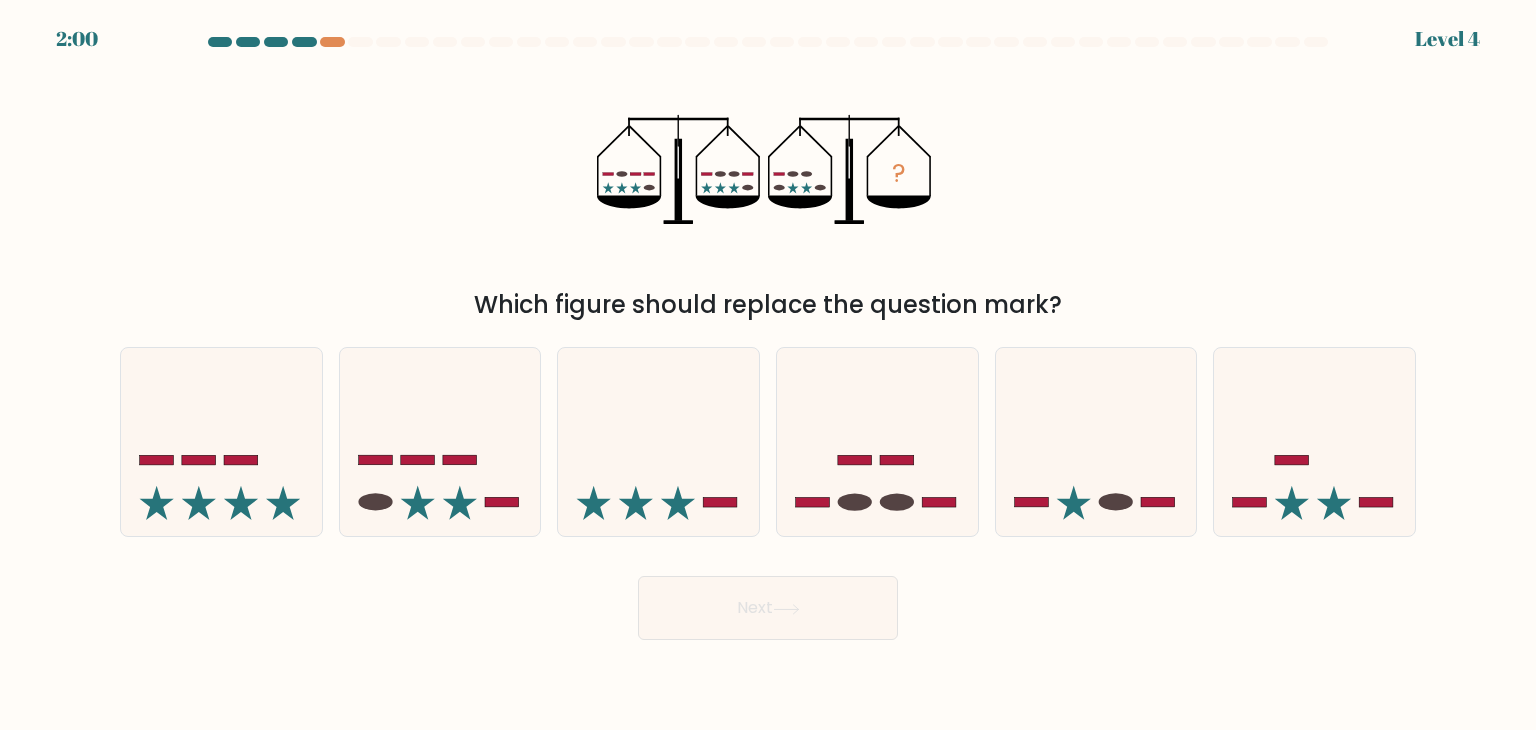 drag, startPoint x: 864, startPoint y: 495, endPoint x: 1026, endPoint y: 610, distance: 198.66806 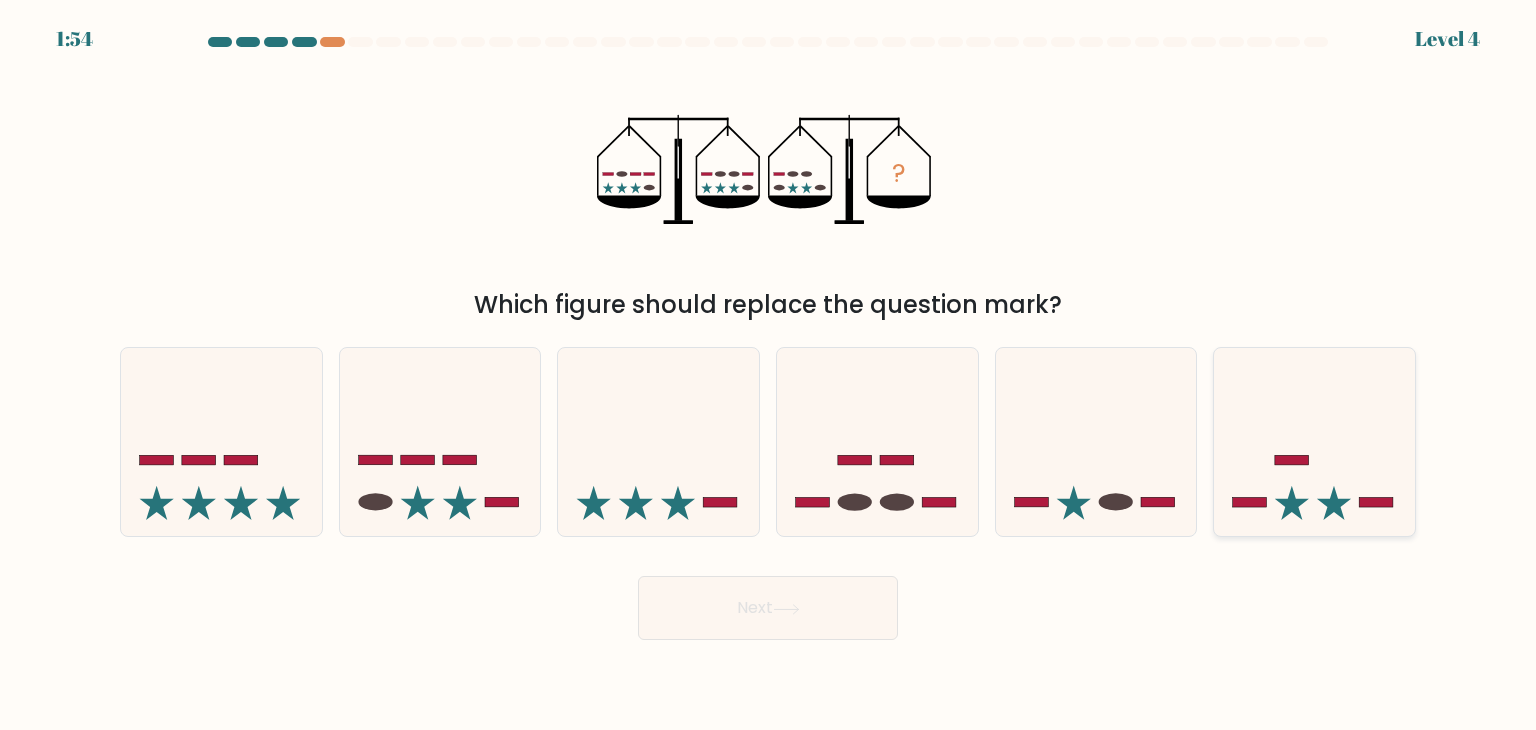 drag, startPoint x: 1197, startPoint y: 489, endPoint x: 1228, endPoint y: 481, distance: 32.01562 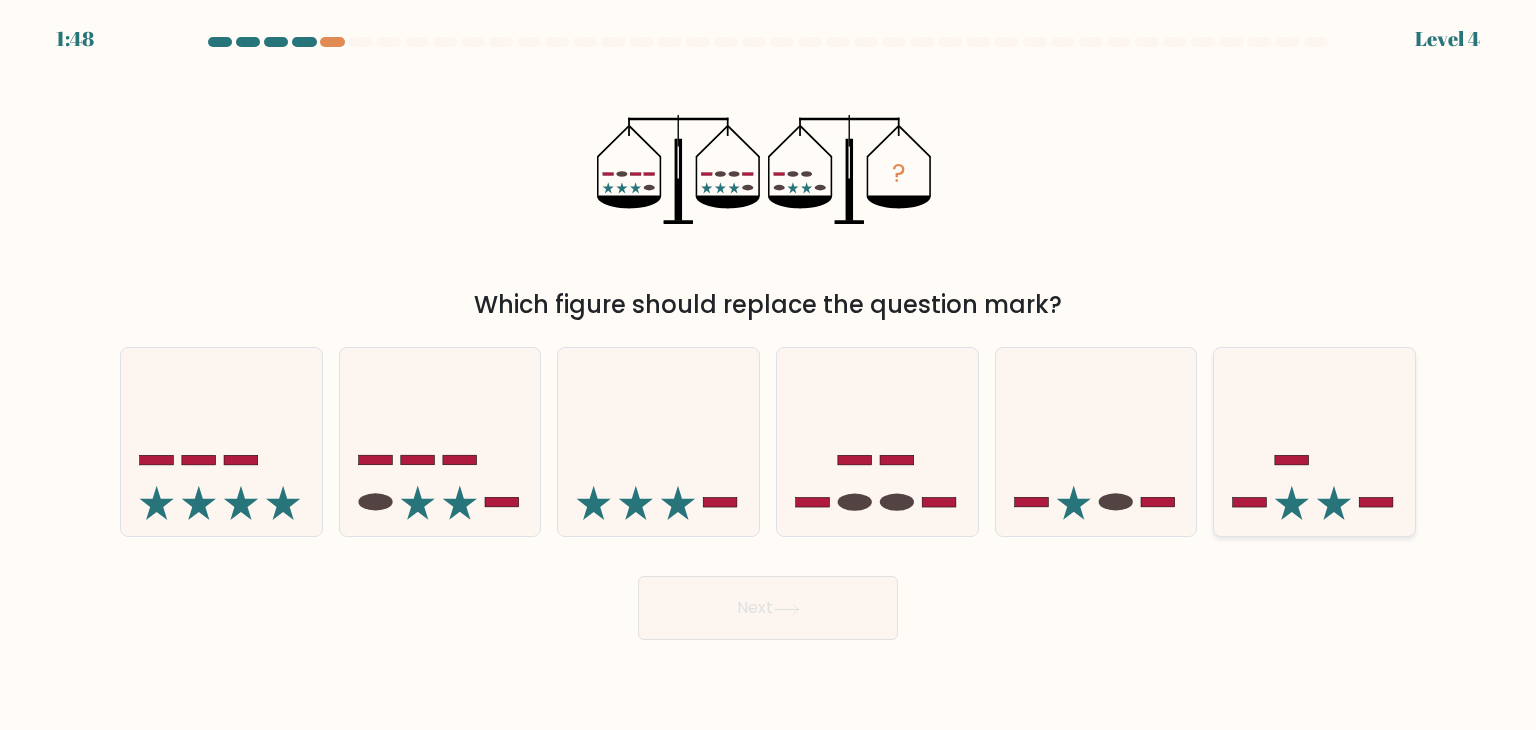 click at bounding box center [1314, 442] 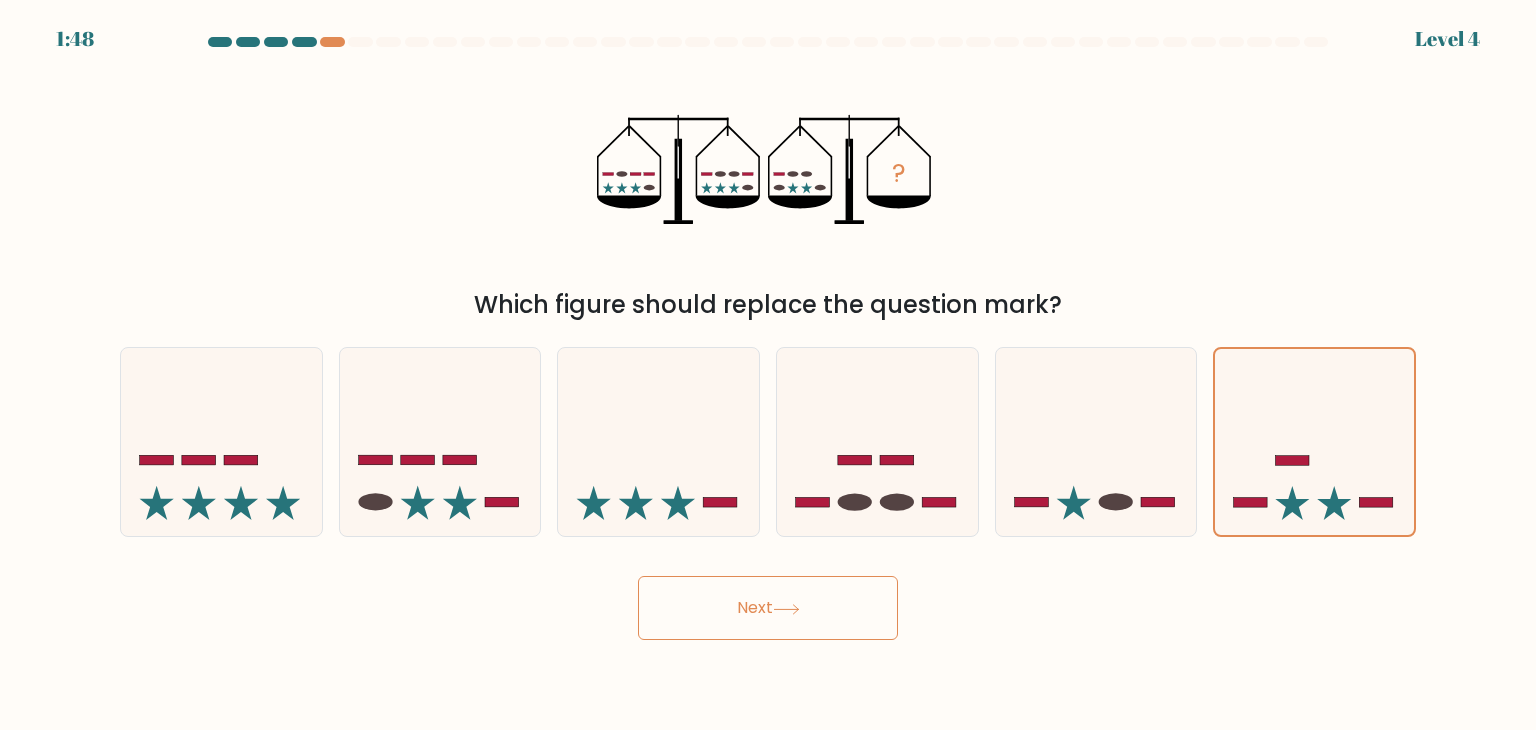 click on "Next" at bounding box center (768, 608) 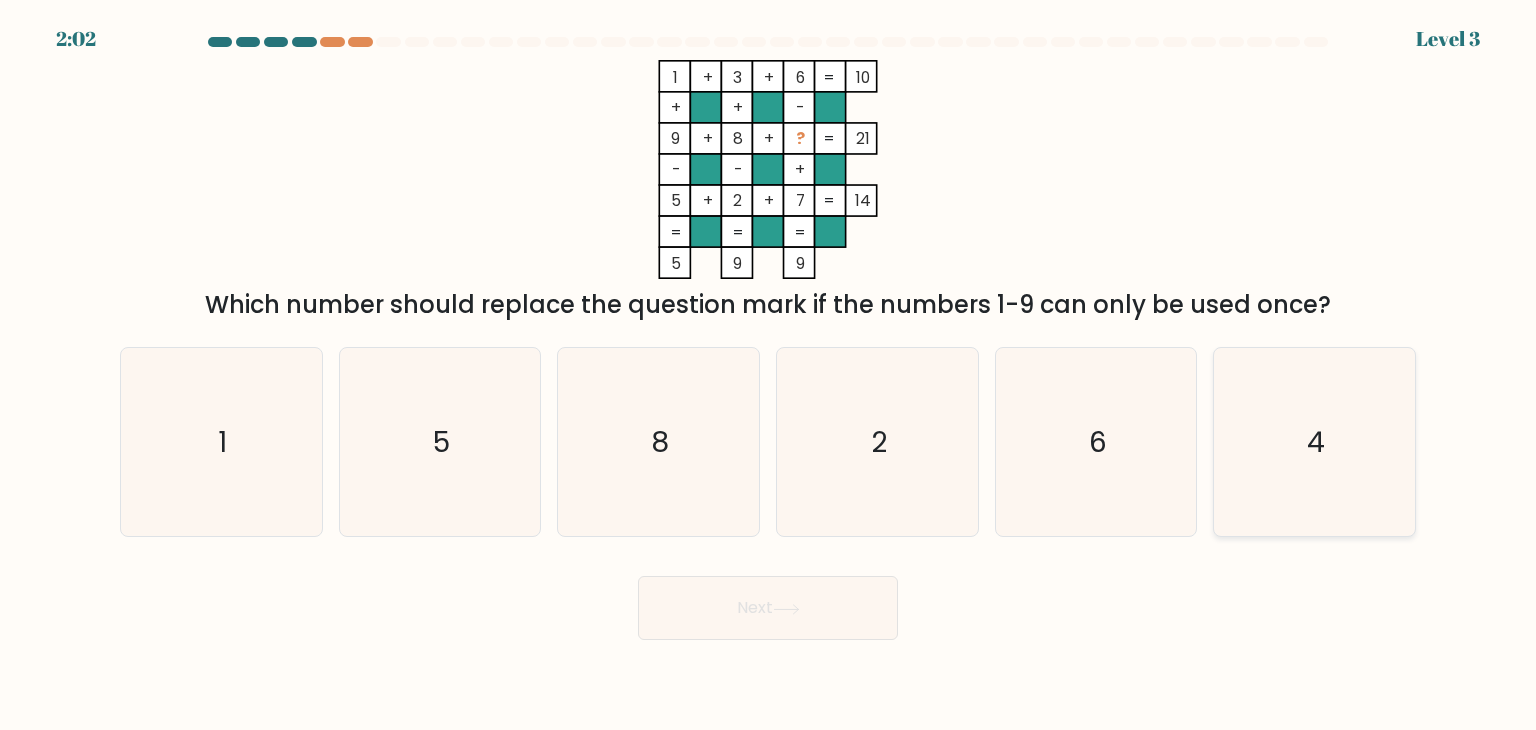 click on "4" at bounding box center (1314, 442) 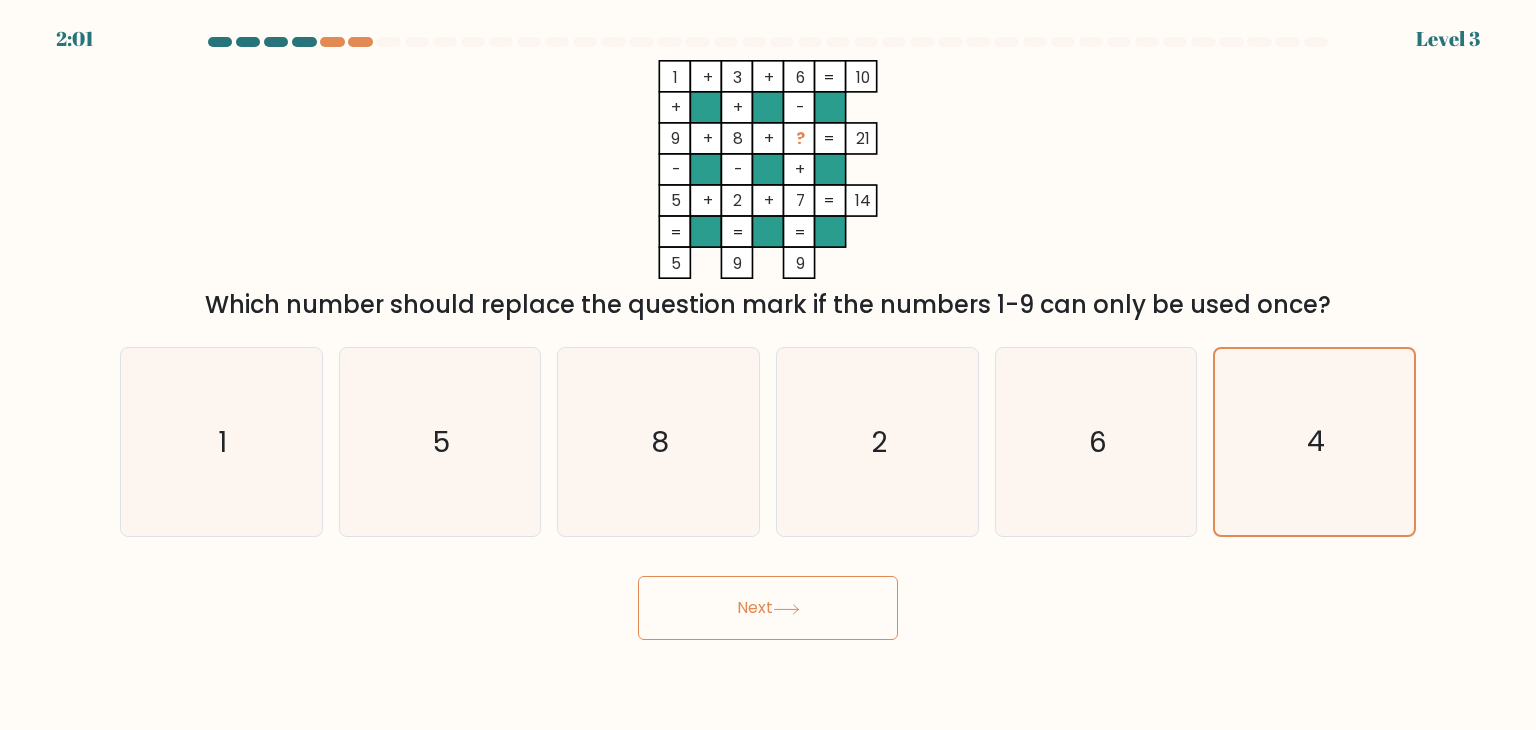 click on "Next" at bounding box center (768, 608) 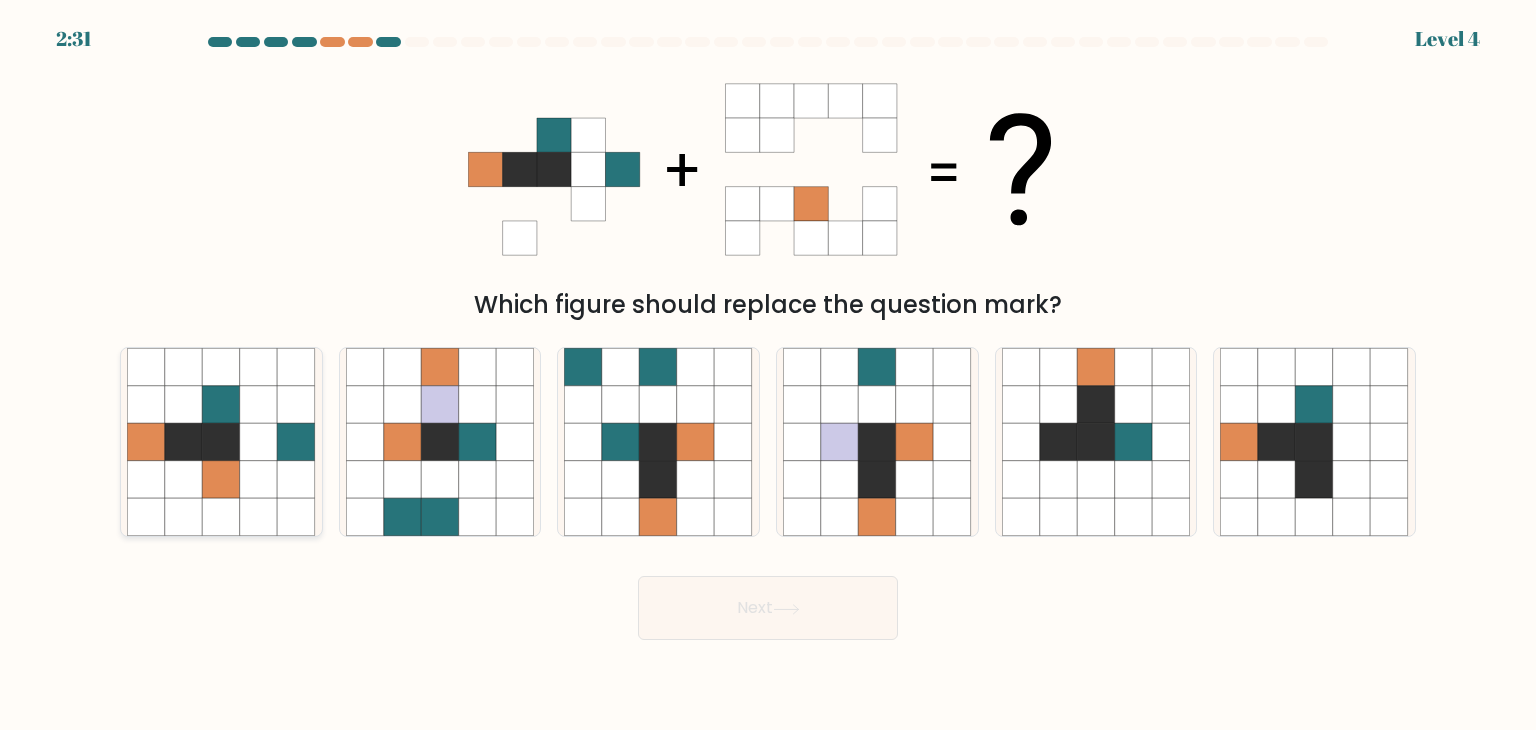 click at bounding box center [259, 442] 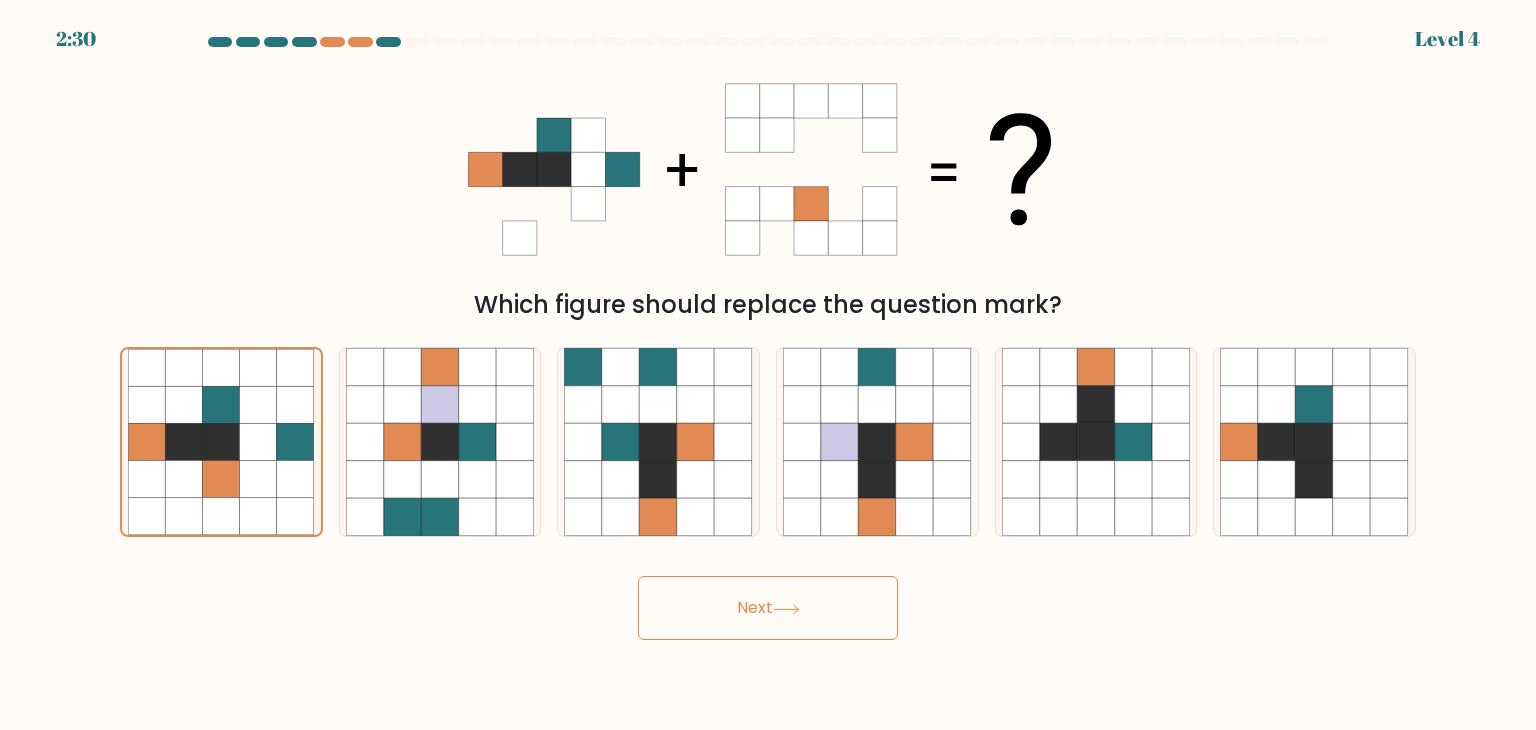 click on "Next" at bounding box center [768, 608] 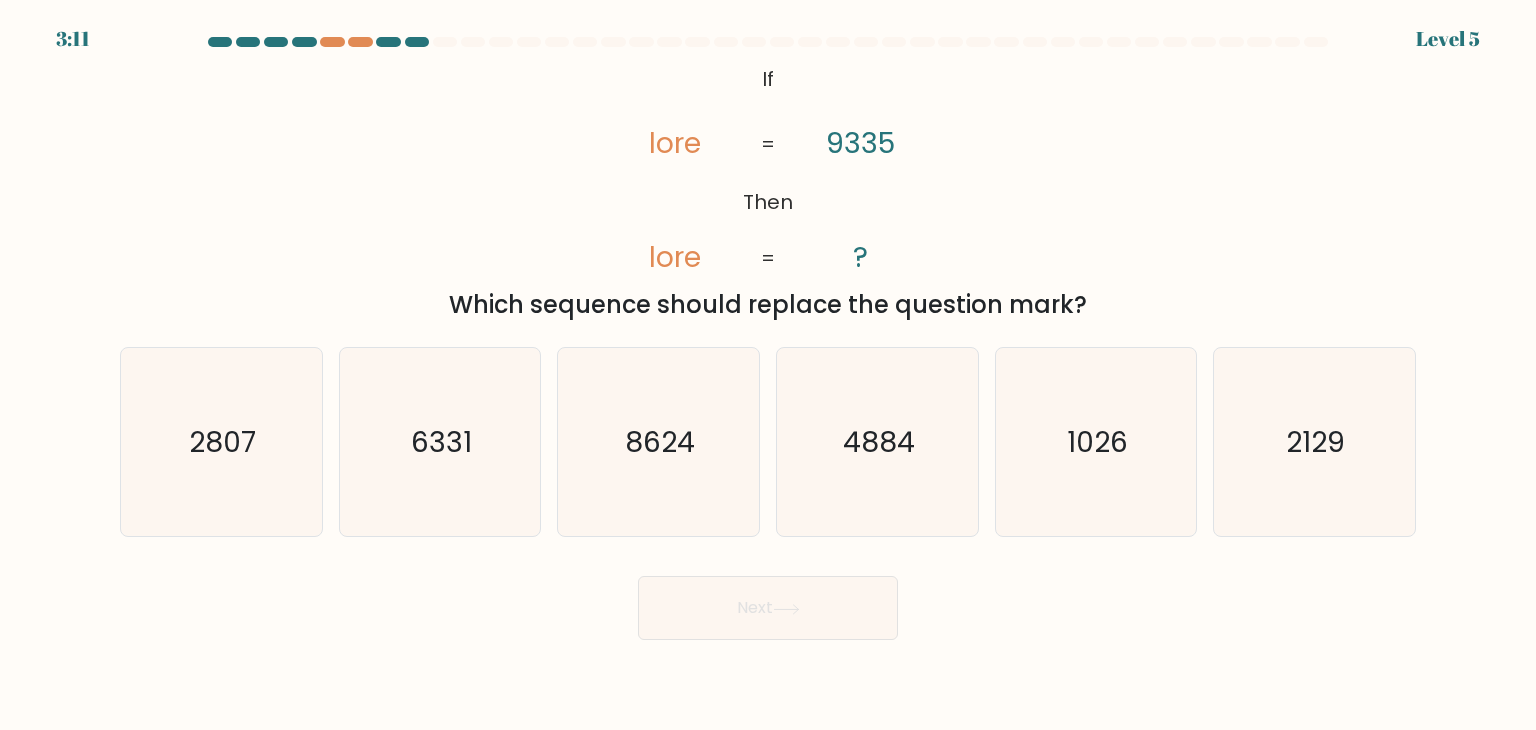 drag, startPoint x: 716, startPoint y: 86, endPoint x: 1081, endPoint y: 301, distance: 423.6154 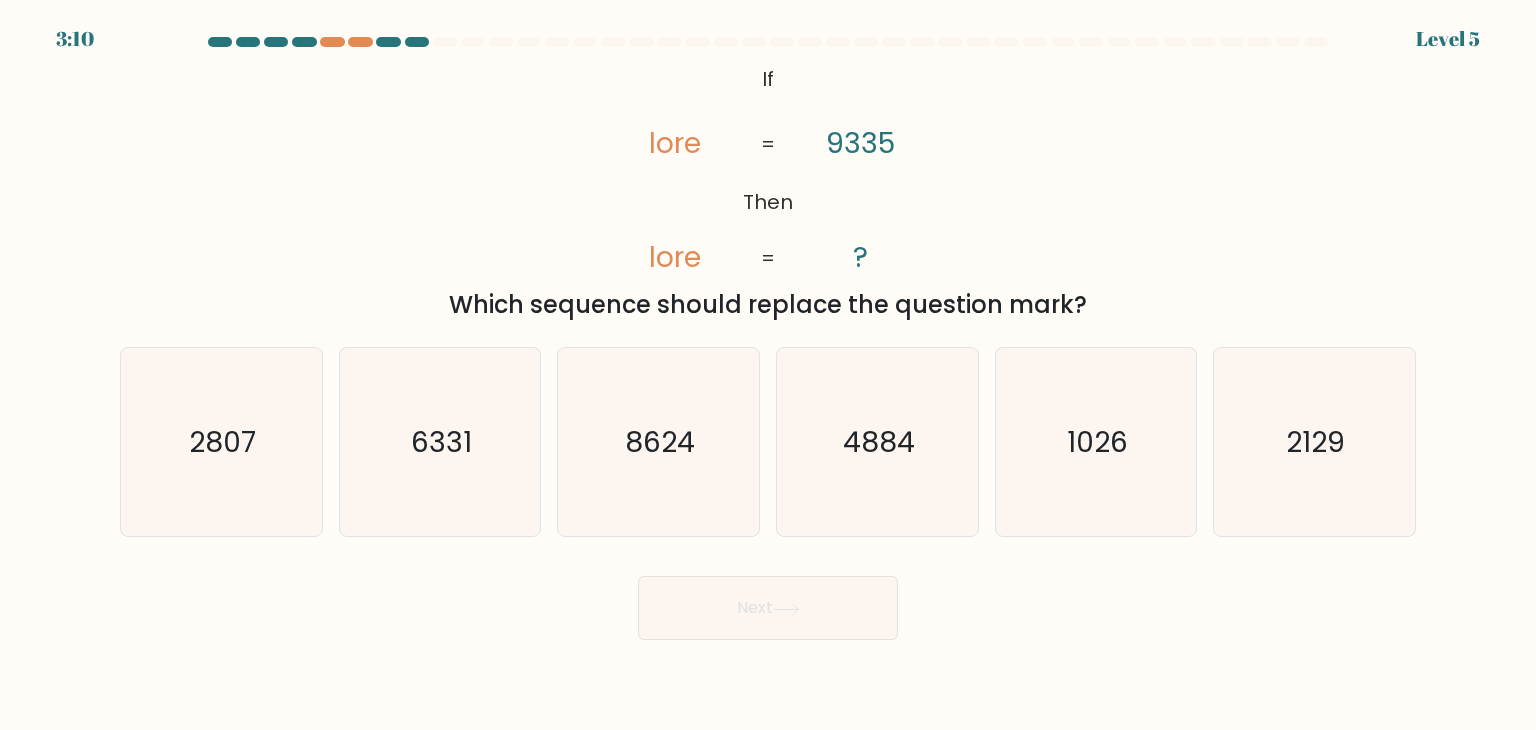 drag, startPoint x: 1098, startPoint y: 307, endPoint x: 749, endPoint y: 77, distance: 417.97247 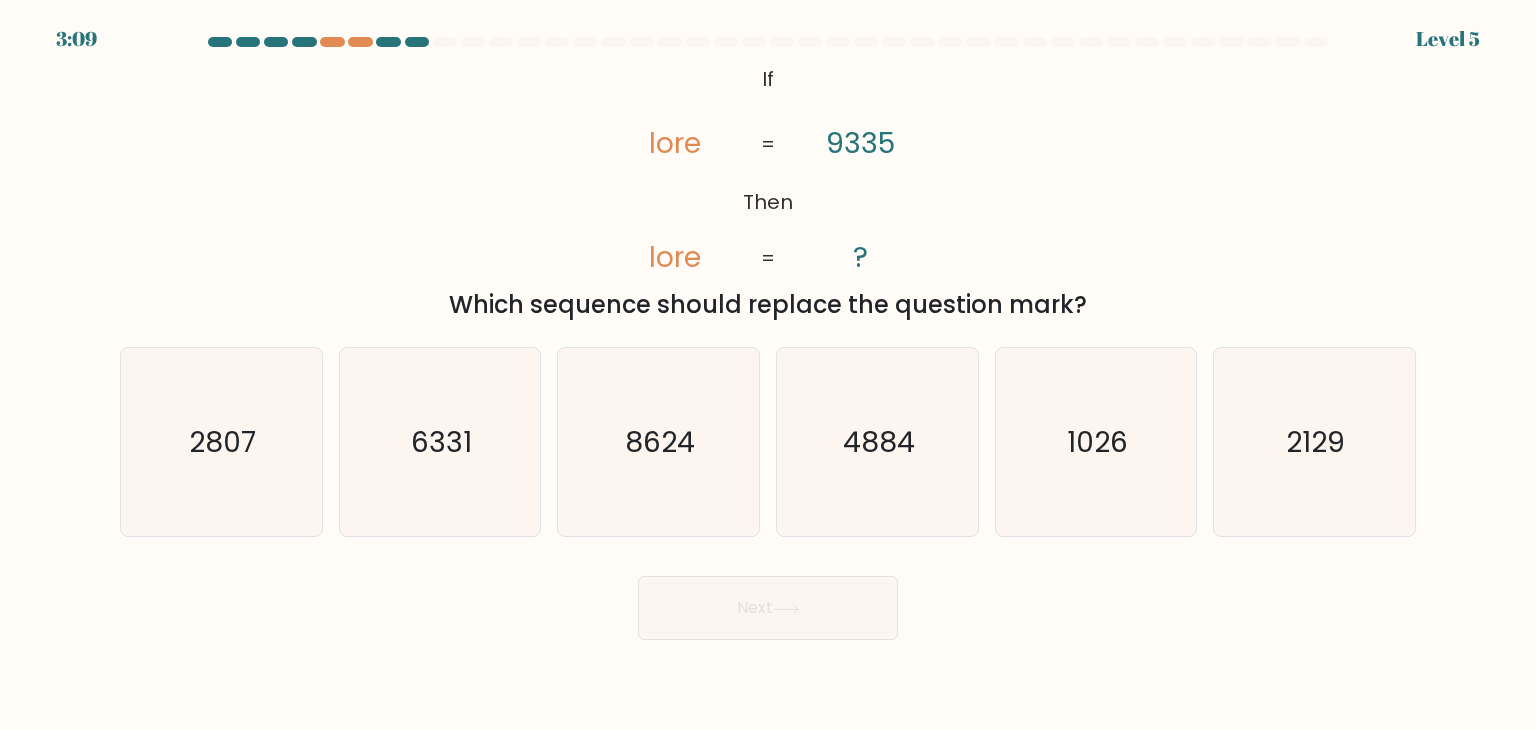copy on "Lo       Ipsu       dolo       sita       9049       ?       =       =
Conse adipisci elitse doeiusm tem incididu utla?" 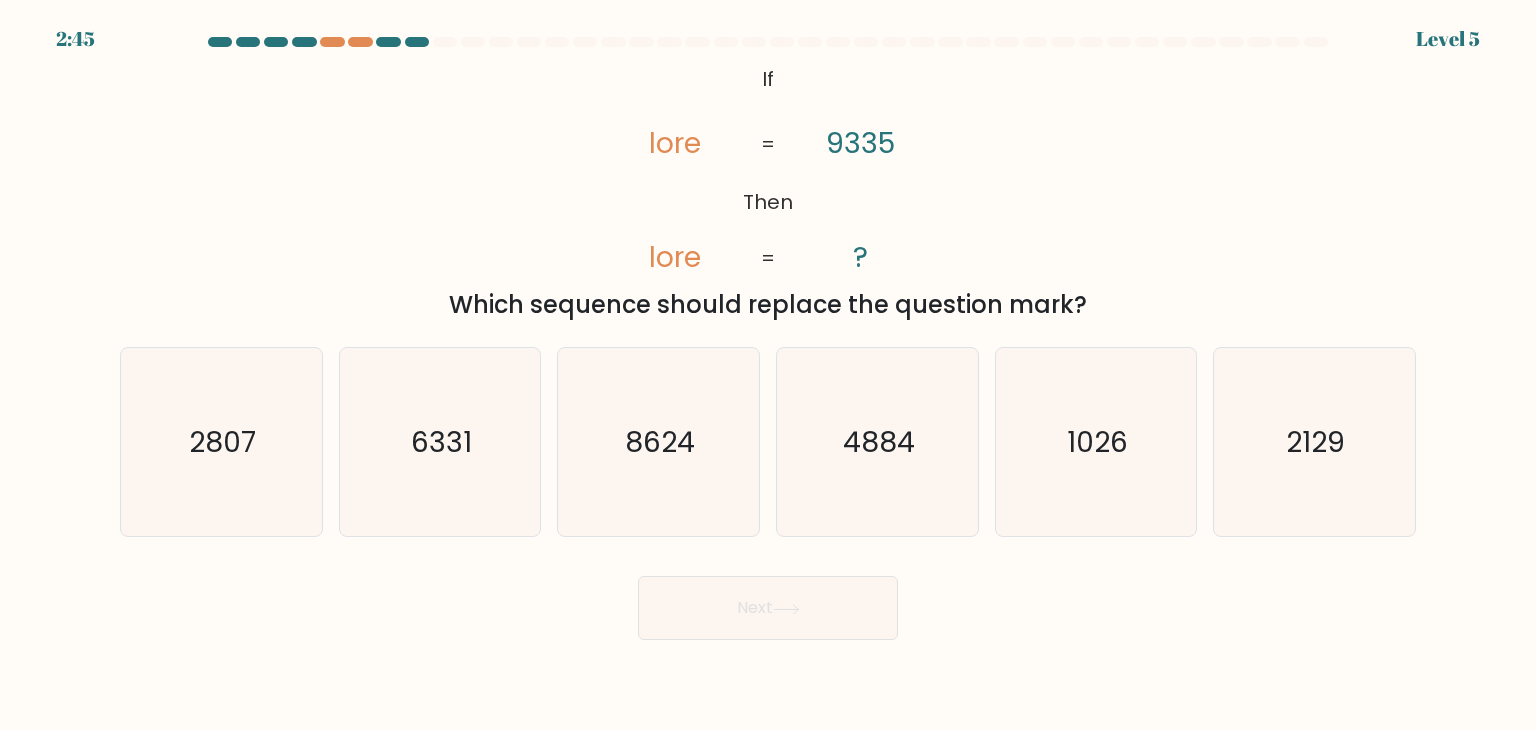 click on "@loremi dol('sitam://conse.adipiscing.eli/sed?doeius=Tempo+Incidid:514,549,757utlabo,700,936etdolo,154magnaa,826,473enimad,279,137minimv,583,810quisno');           Ex       Ulla       labo       nisi       2578       ?       =       =
Aliqu exeacomm conseq duisaut iru inrepreh volu?" at bounding box center (768, 191) 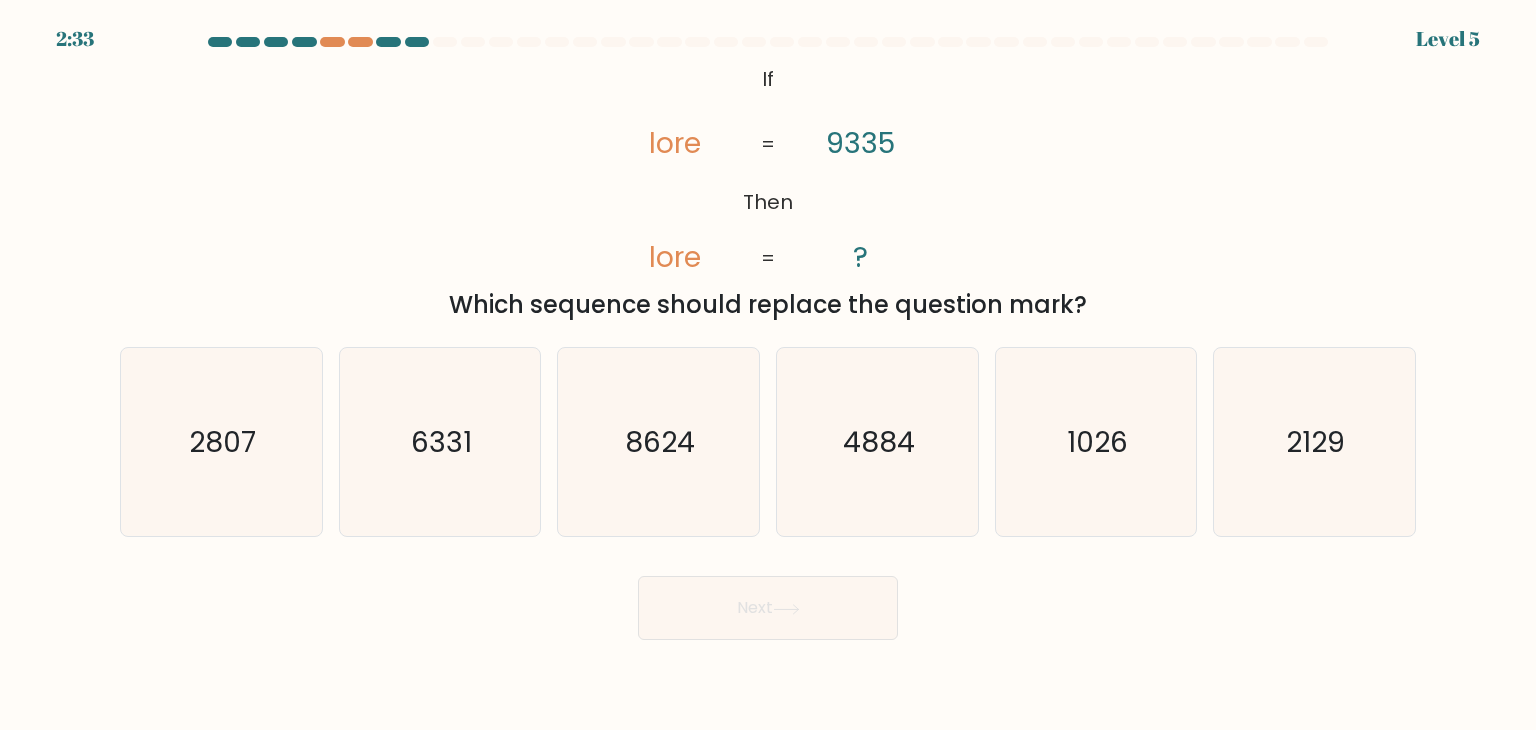 drag, startPoint x: 1032, startPoint y: 19, endPoint x: 1188, endPoint y: 604, distance: 605.4428 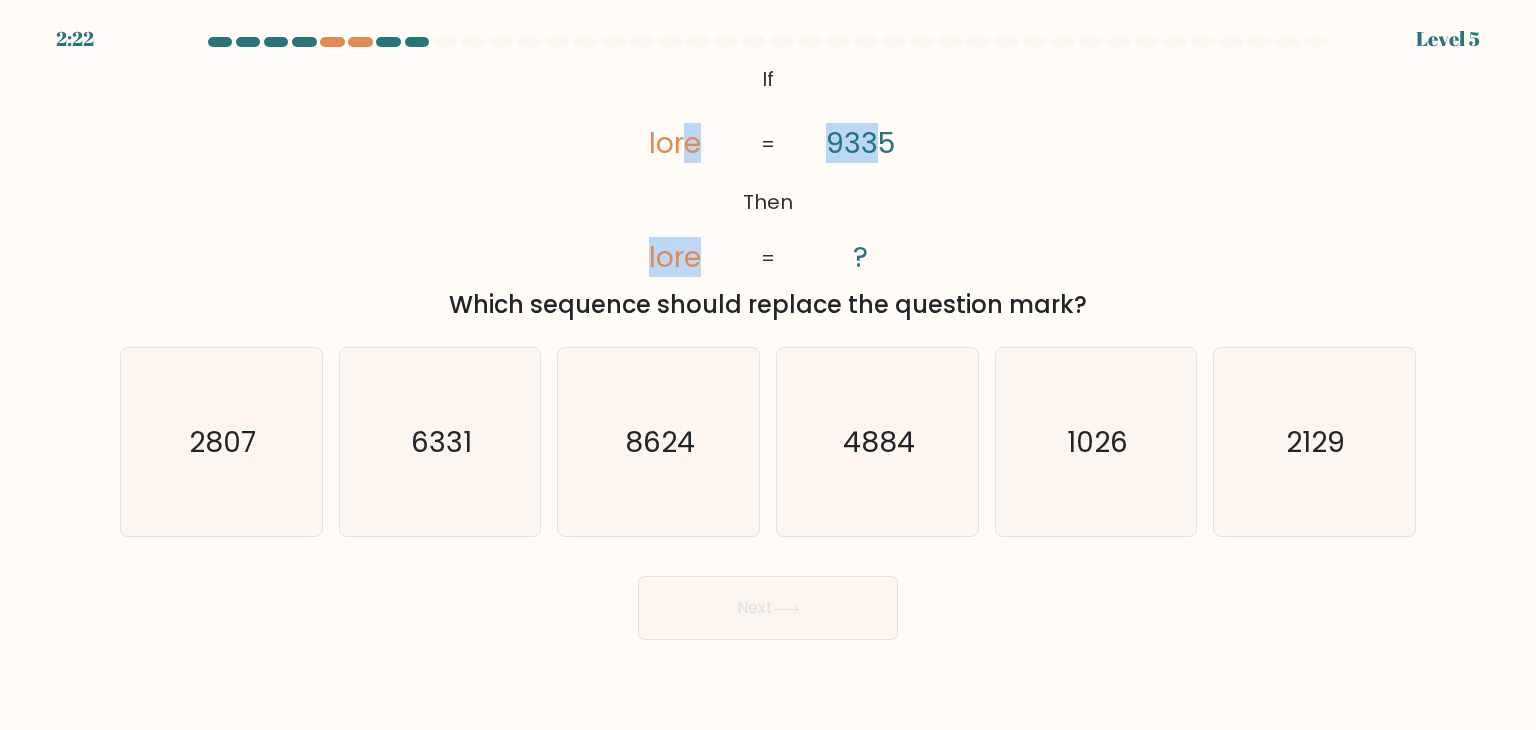 drag, startPoint x: 713, startPoint y: 66, endPoint x: 870, endPoint y: 105, distance: 161.77144 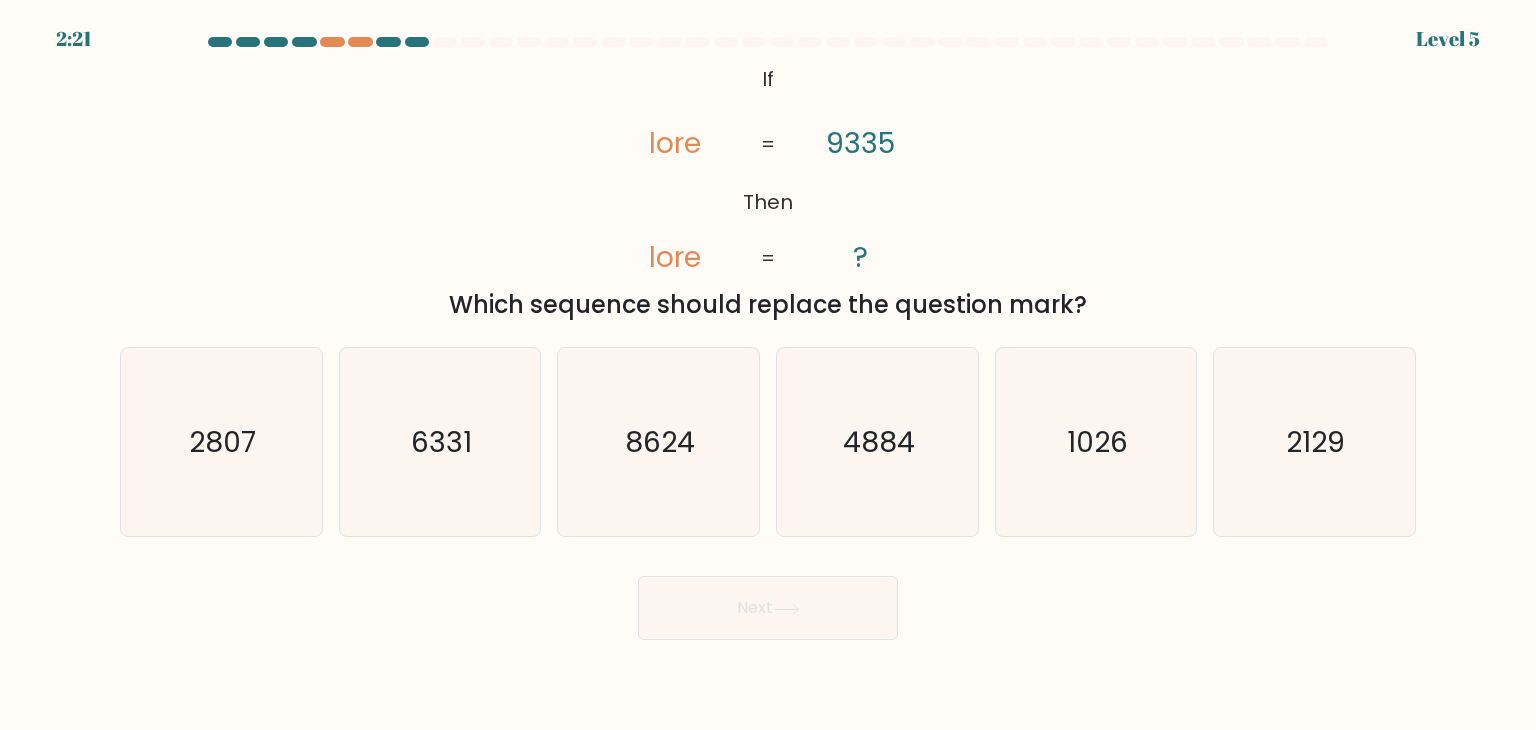 click on "@loremi dol('sitam://conse.adipiscing.eli/sed?doeius=Tempo+Incidid:308,046,701utlabo,424,114etdolo,866magnaa,711,714enimad,005,875minimv,642,214quisno');           Ex       Ulla       labo       nisi       7476       ?       =       =" at bounding box center [768, 169] 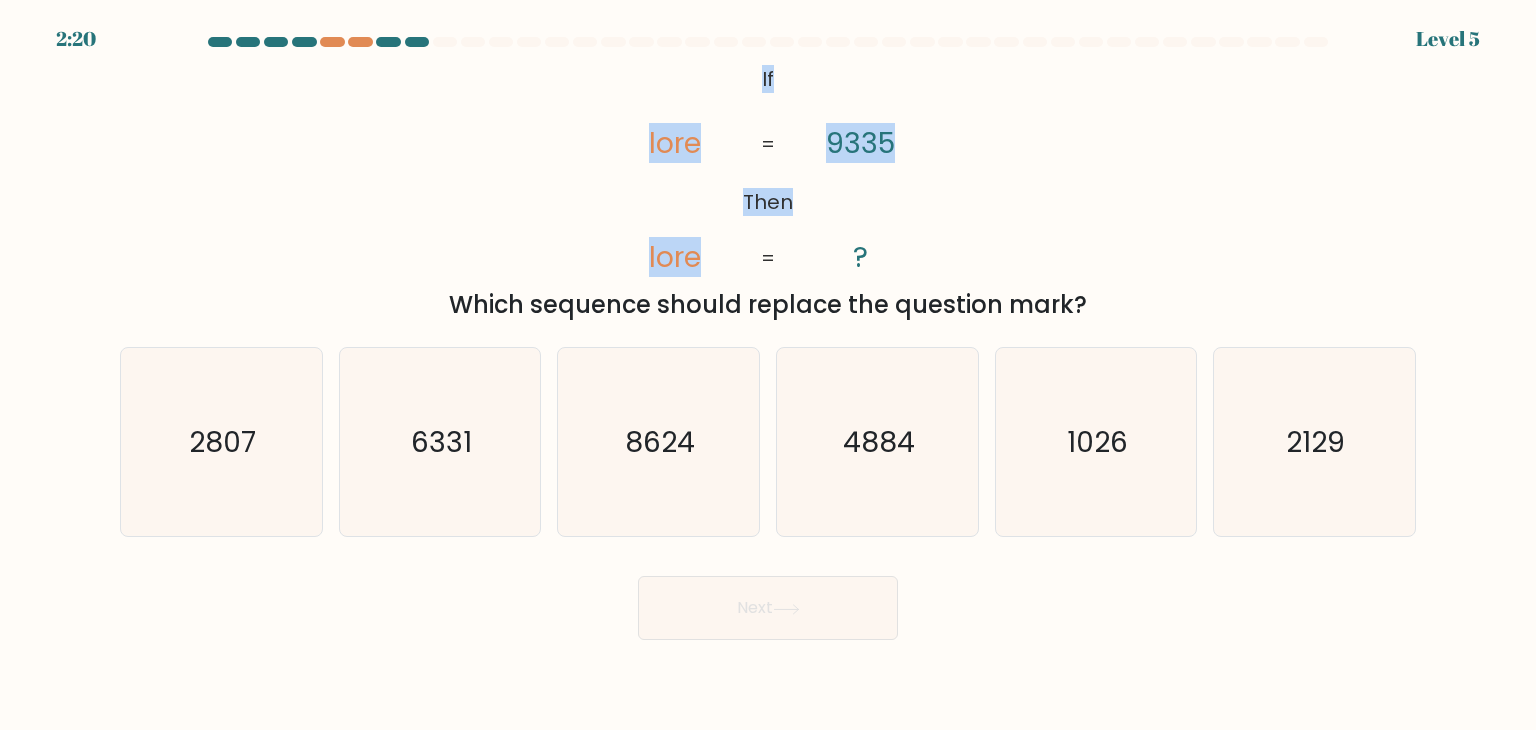 drag, startPoint x: 759, startPoint y: 75, endPoint x: 913, endPoint y: 131, distance: 163.8658 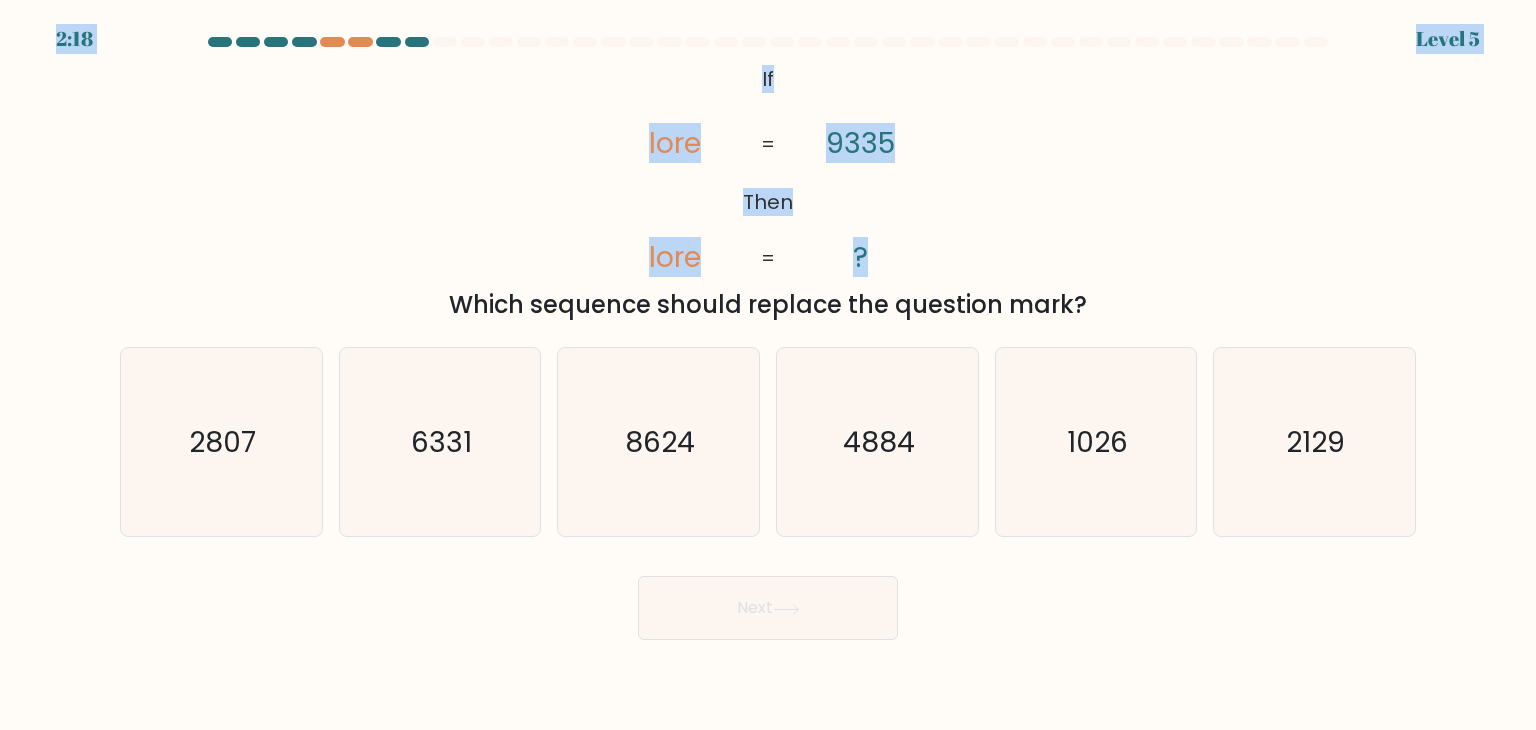 drag, startPoint x: 933, startPoint y: 266, endPoint x: 636, endPoint y: 25, distance: 382.47876 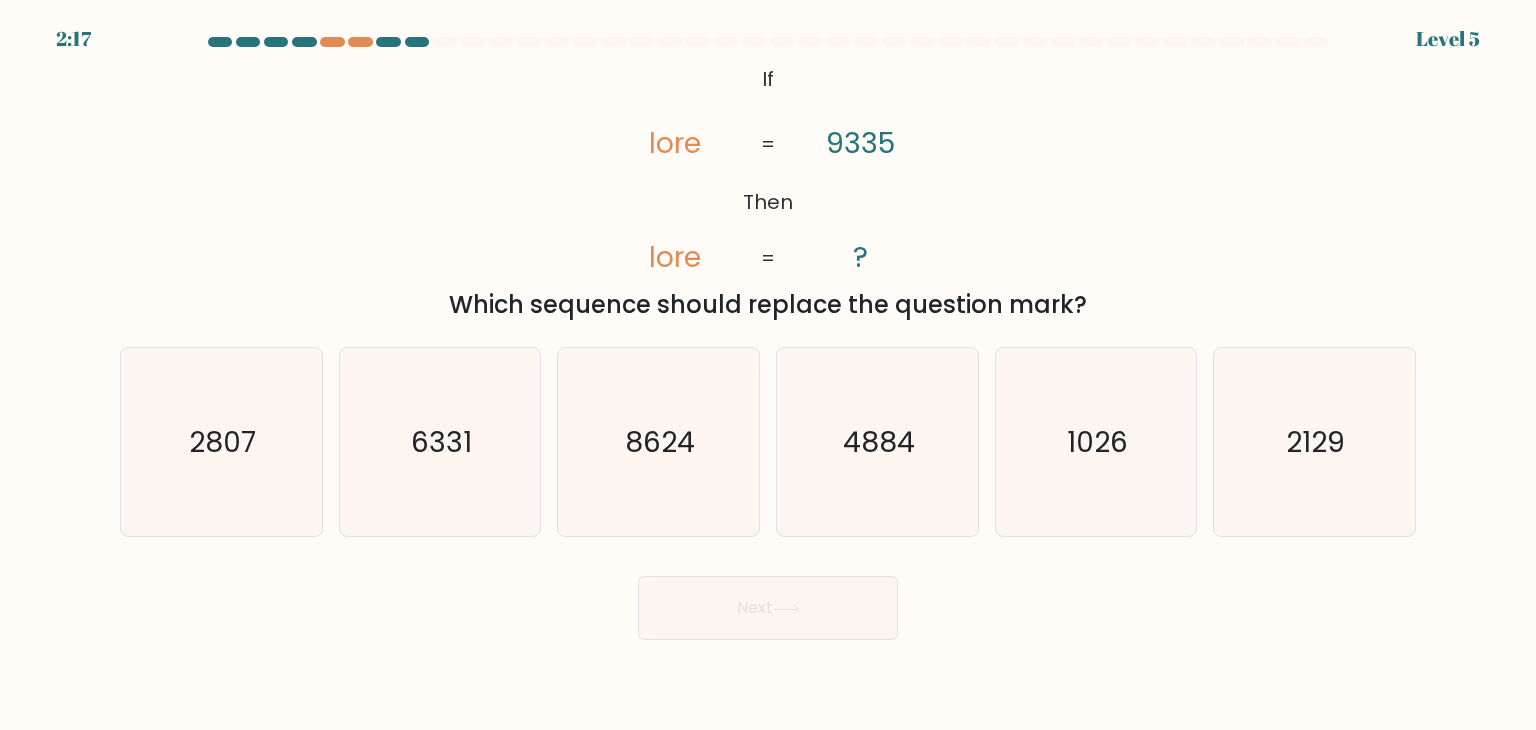 click on "2:93
Lorem 7" at bounding box center [768, 27] 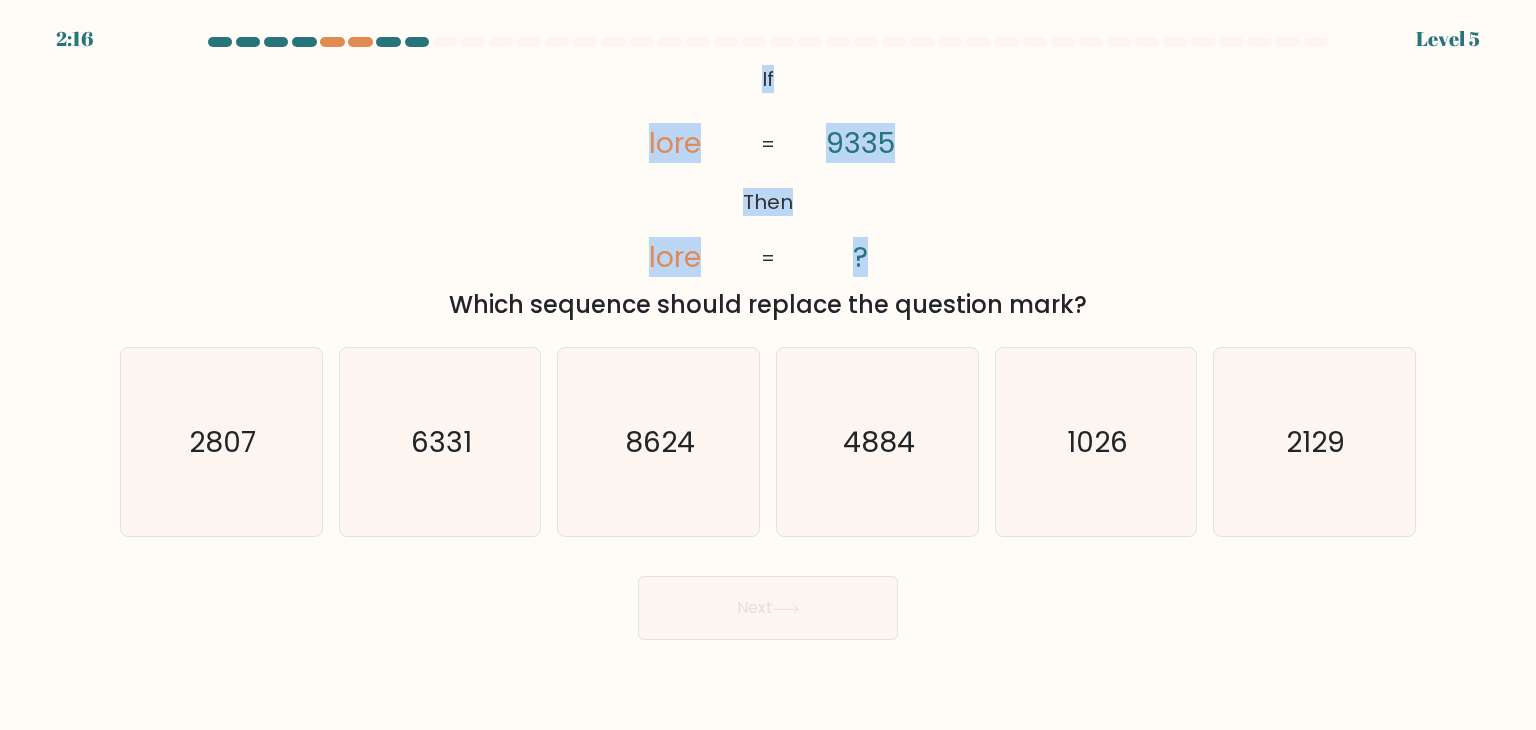 drag, startPoint x: 762, startPoint y: 76, endPoint x: 895, endPoint y: 233, distance: 205.762 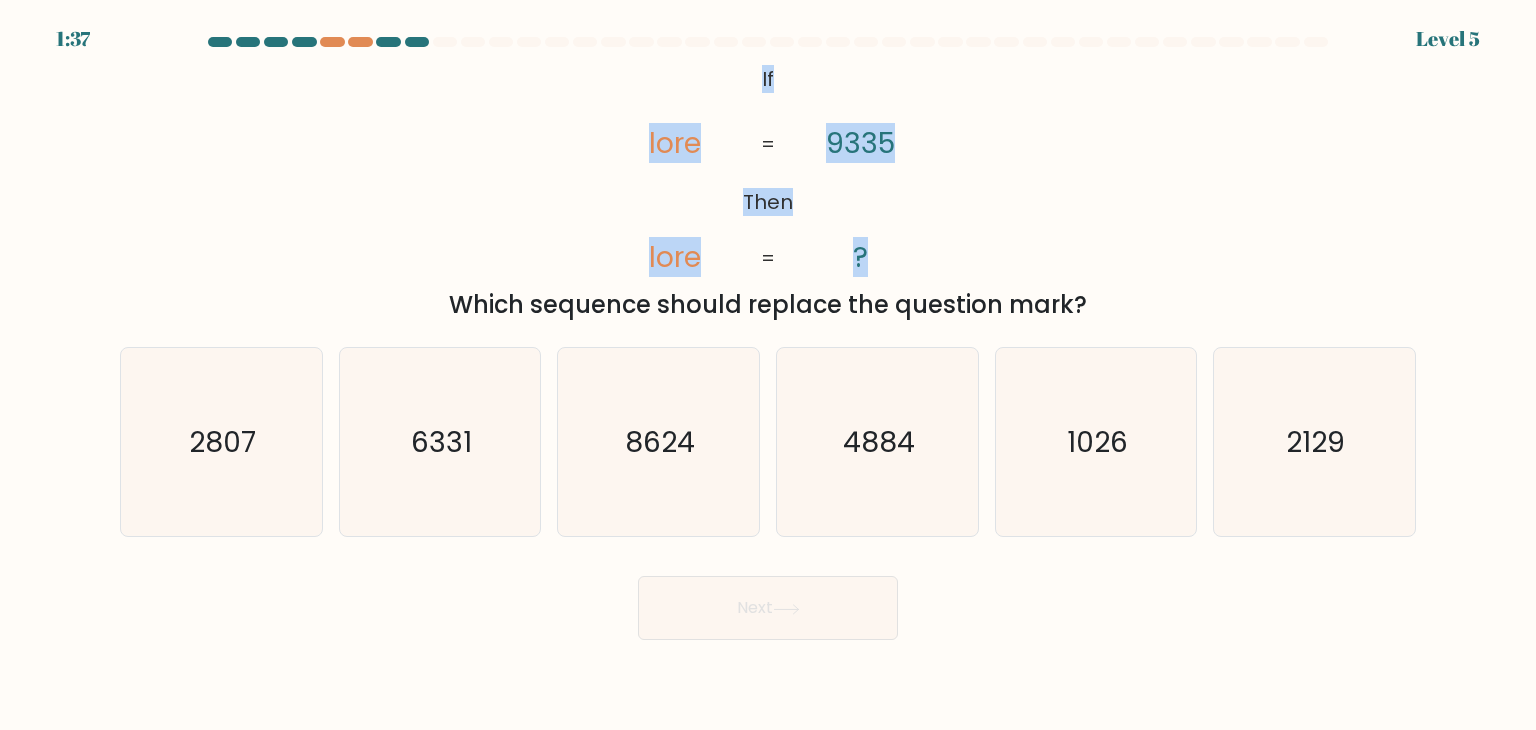 drag, startPoint x: 452, startPoint y: 309, endPoint x: 1110, endPoint y: 304, distance: 658.019 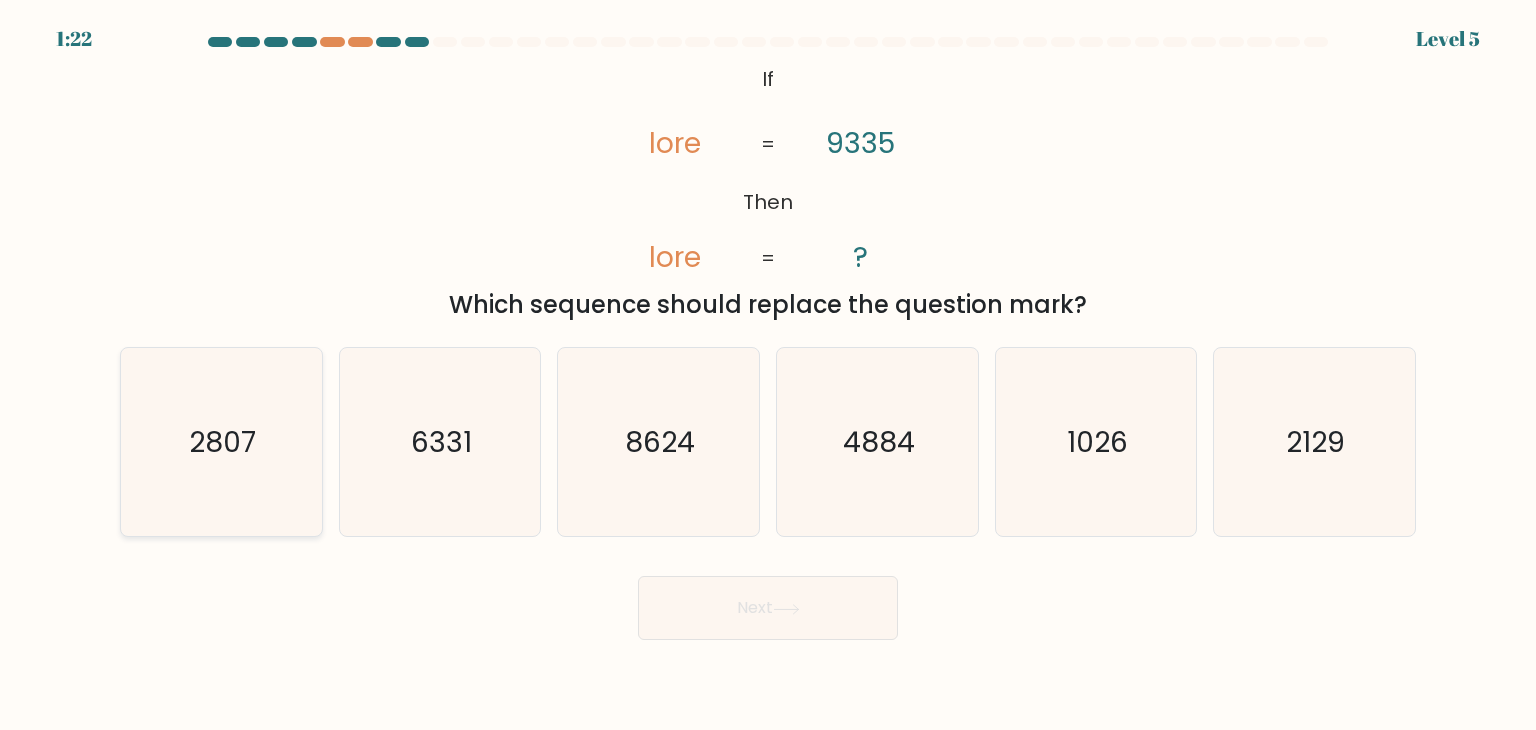 click on "2807" at bounding box center [221, 442] 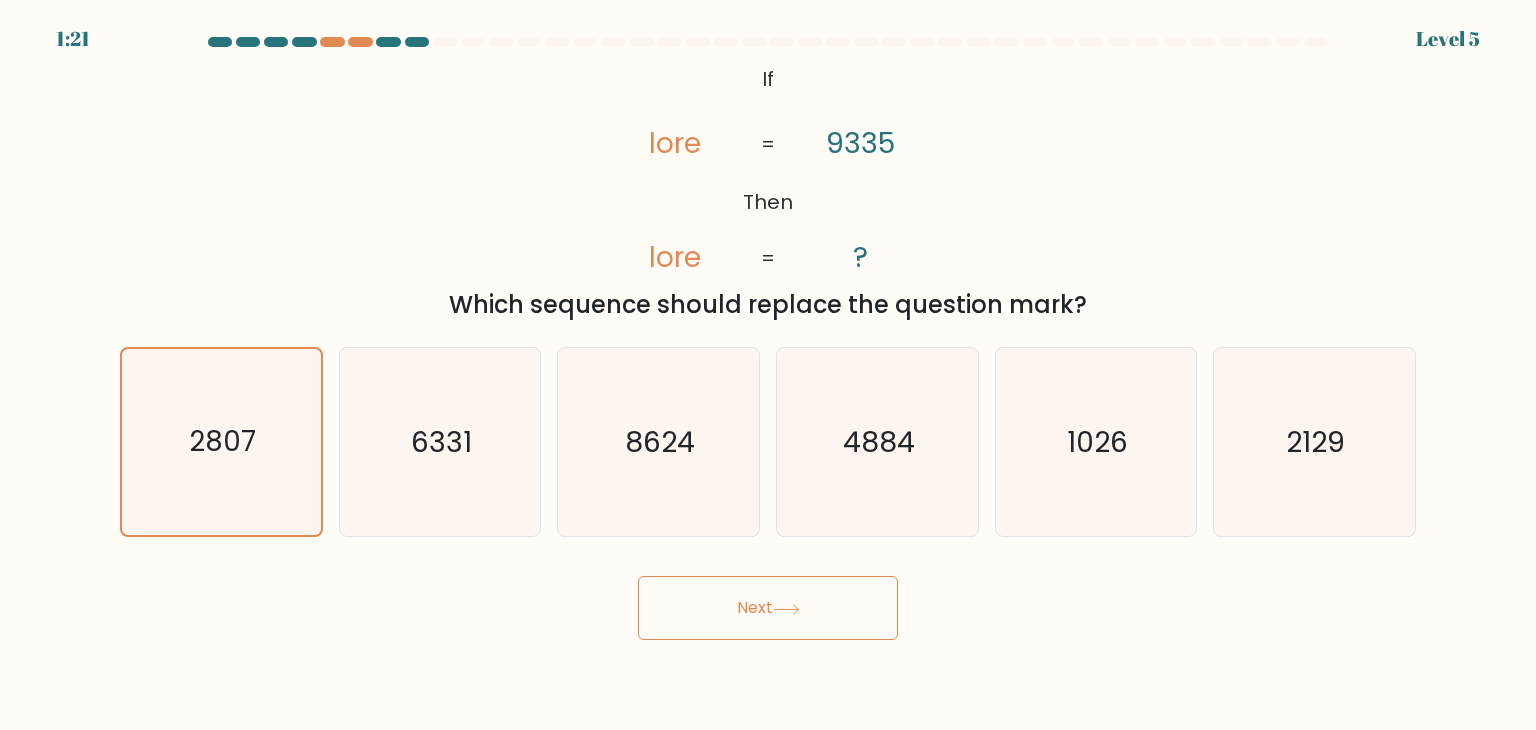 click on "Next" at bounding box center [768, 608] 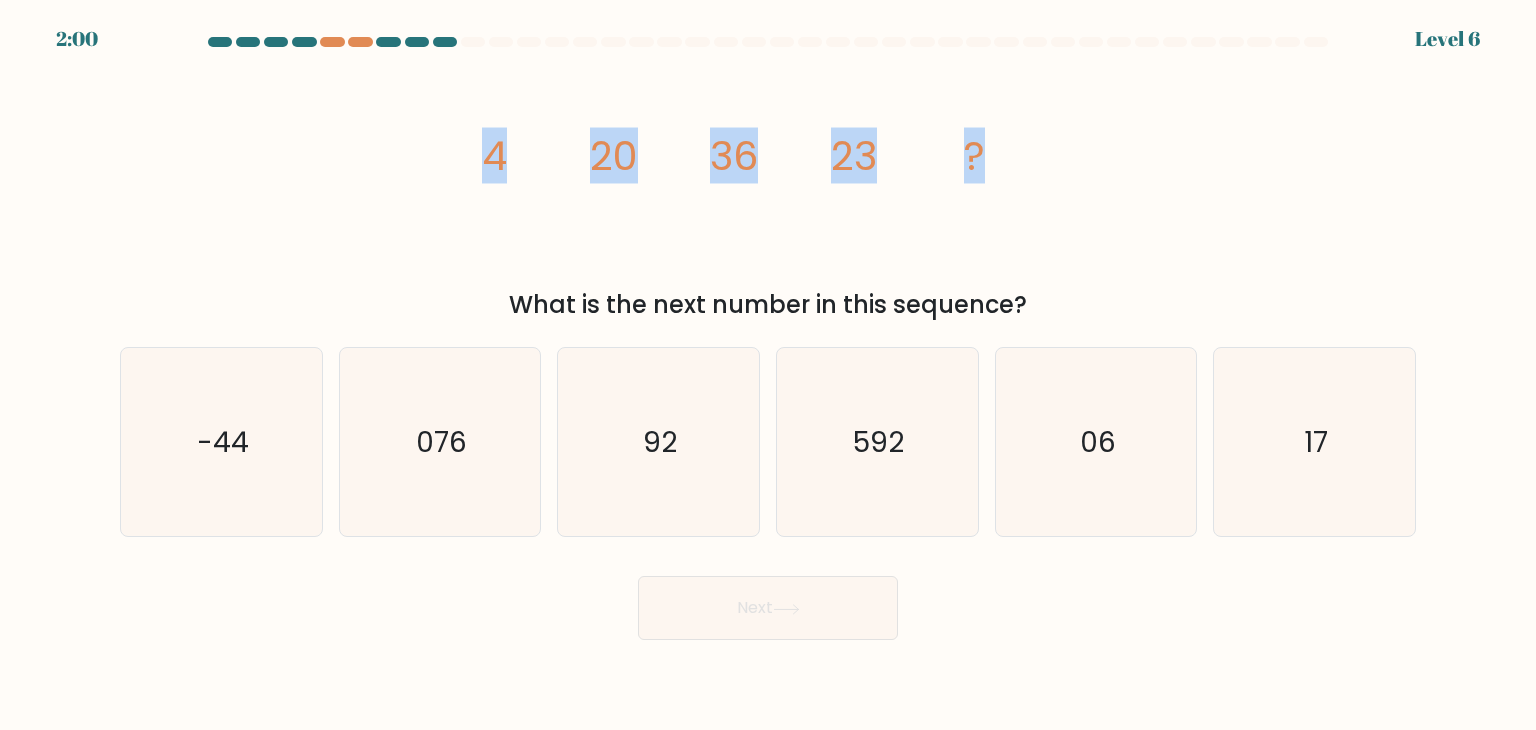 drag, startPoint x: 440, startPoint y: 175, endPoint x: 1016, endPoint y: 164, distance: 576.10504 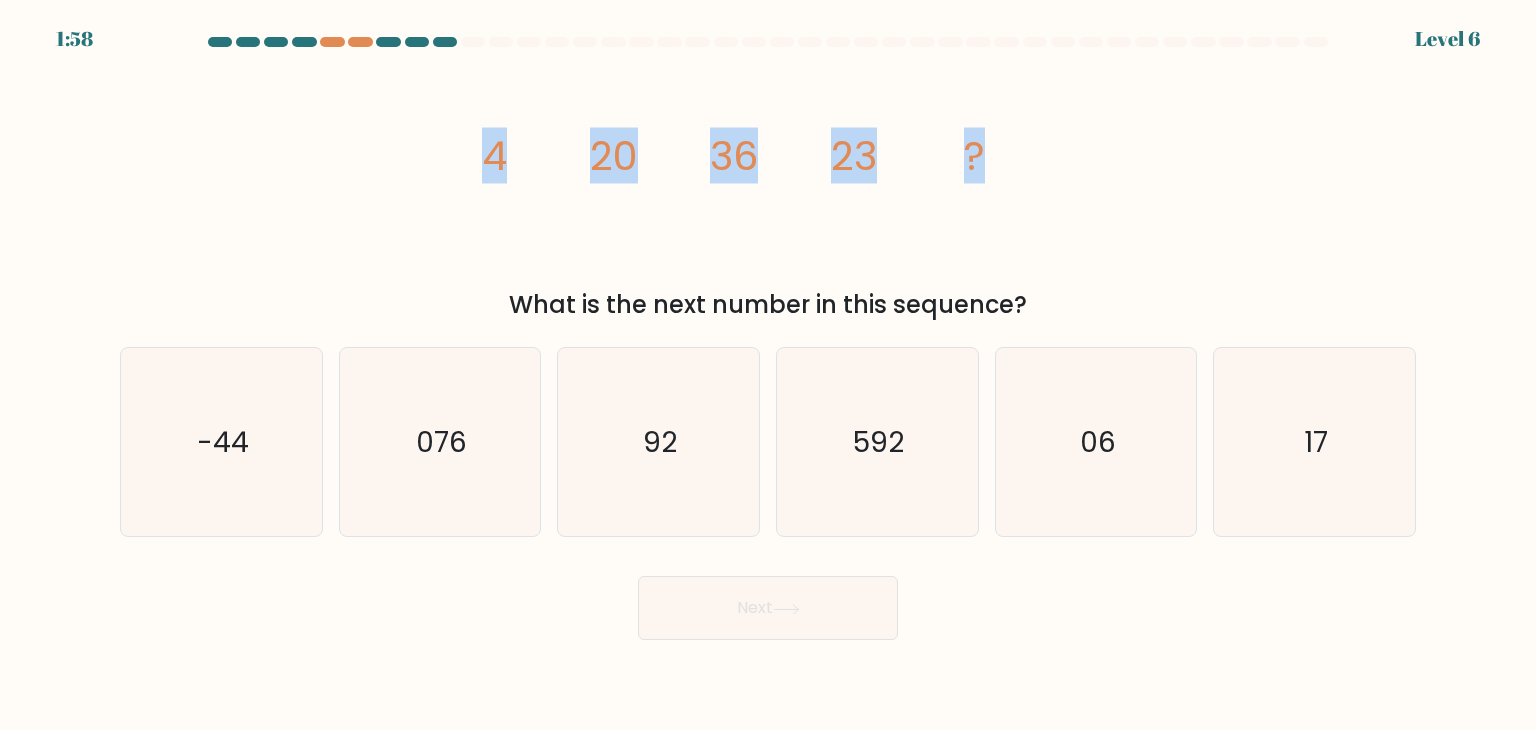 click on "lorem/ips+dol
8
42
92
30
?
Sita co adi elit seddoe te inci utlabore?" at bounding box center [768, 191] 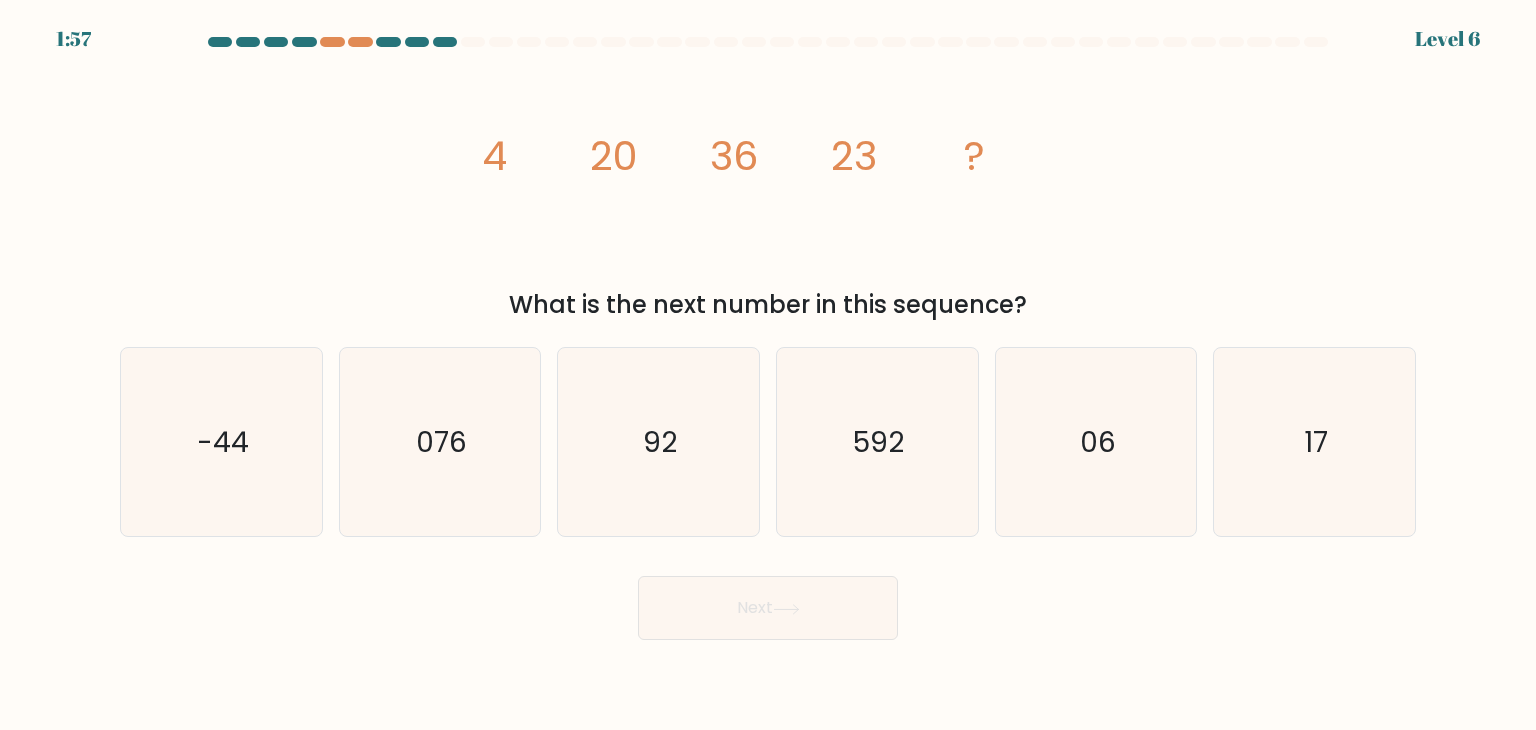 drag, startPoint x: 459, startPoint y: 165, endPoint x: 1025, endPoint y: 293, distance: 580.293 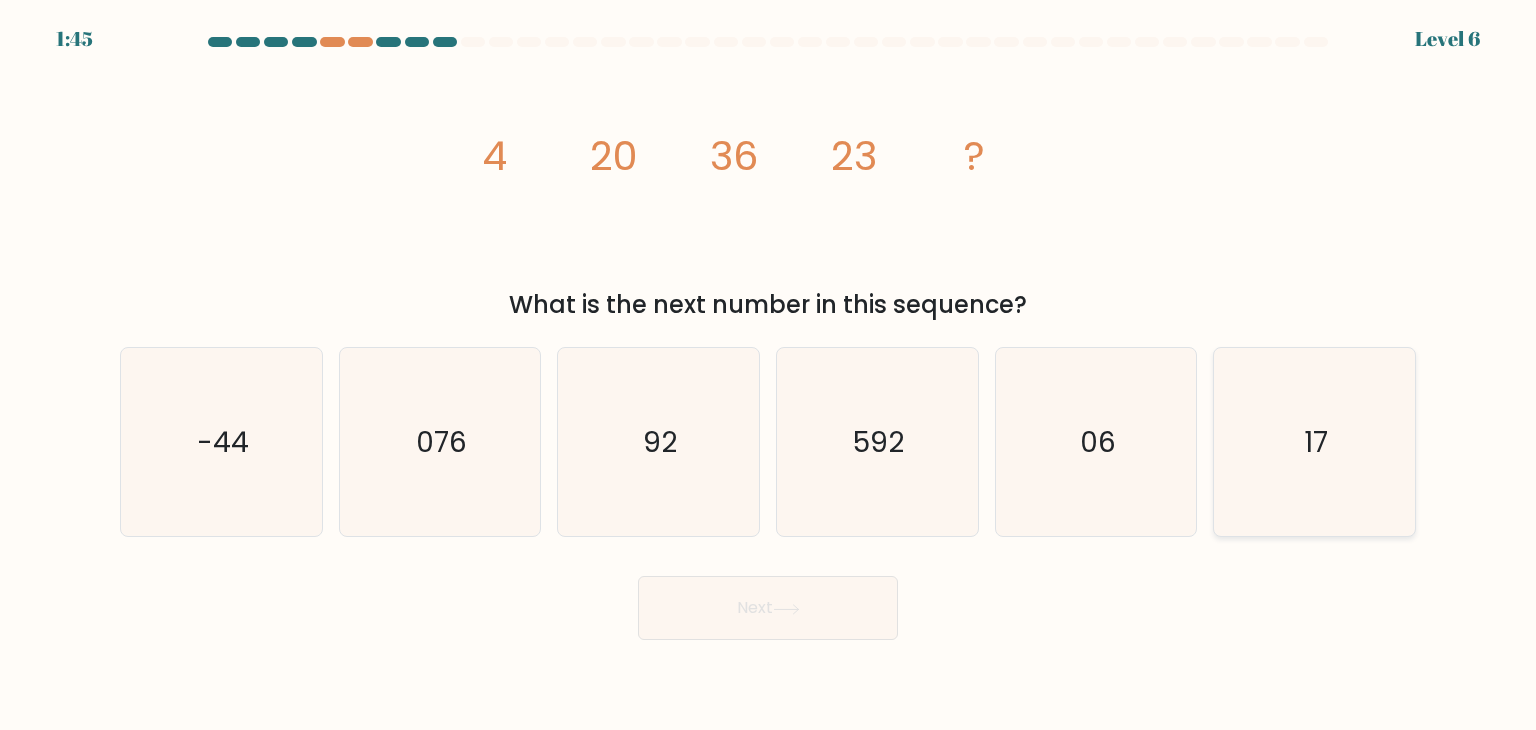 click on "17" at bounding box center (1314, 442) 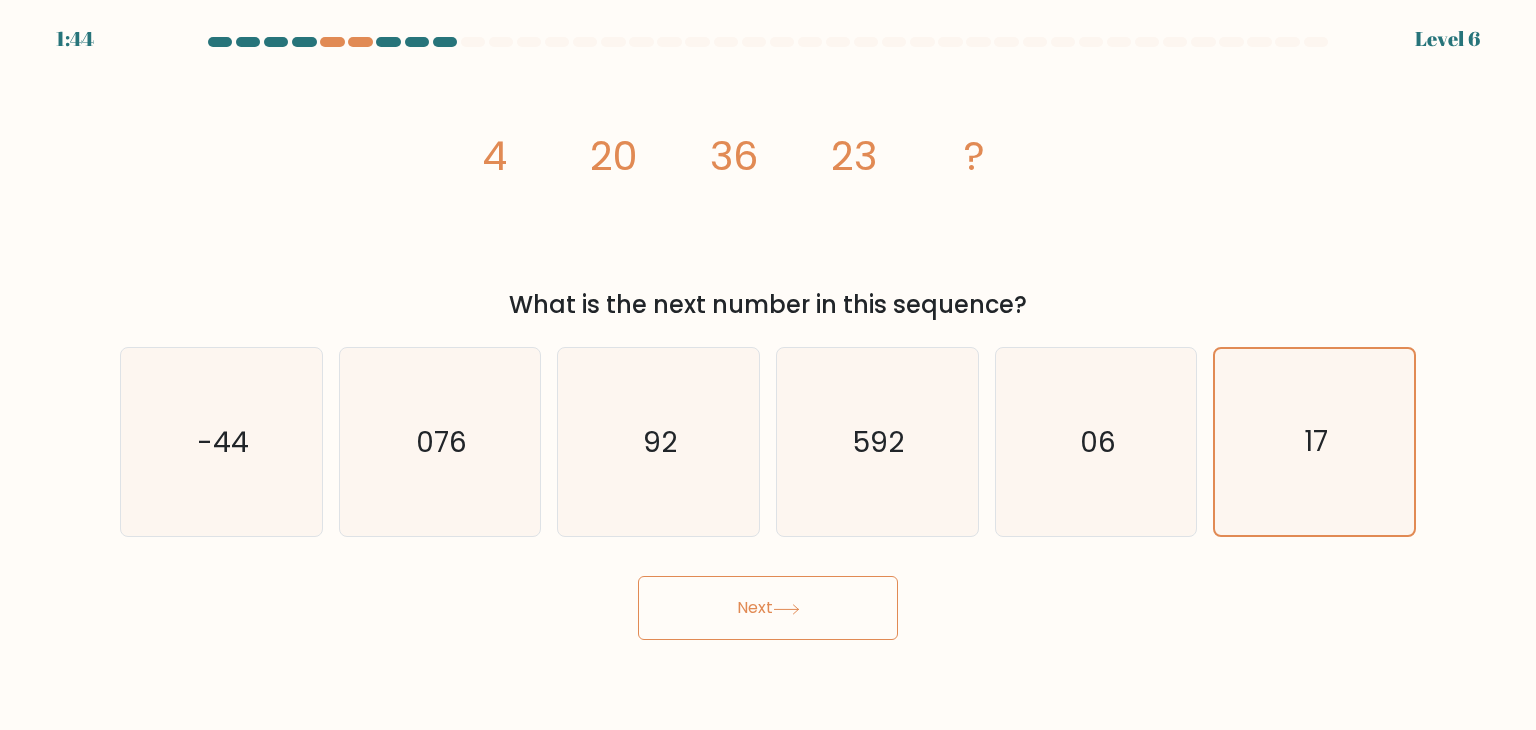 click on "Next" at bounding box center (768, 608) 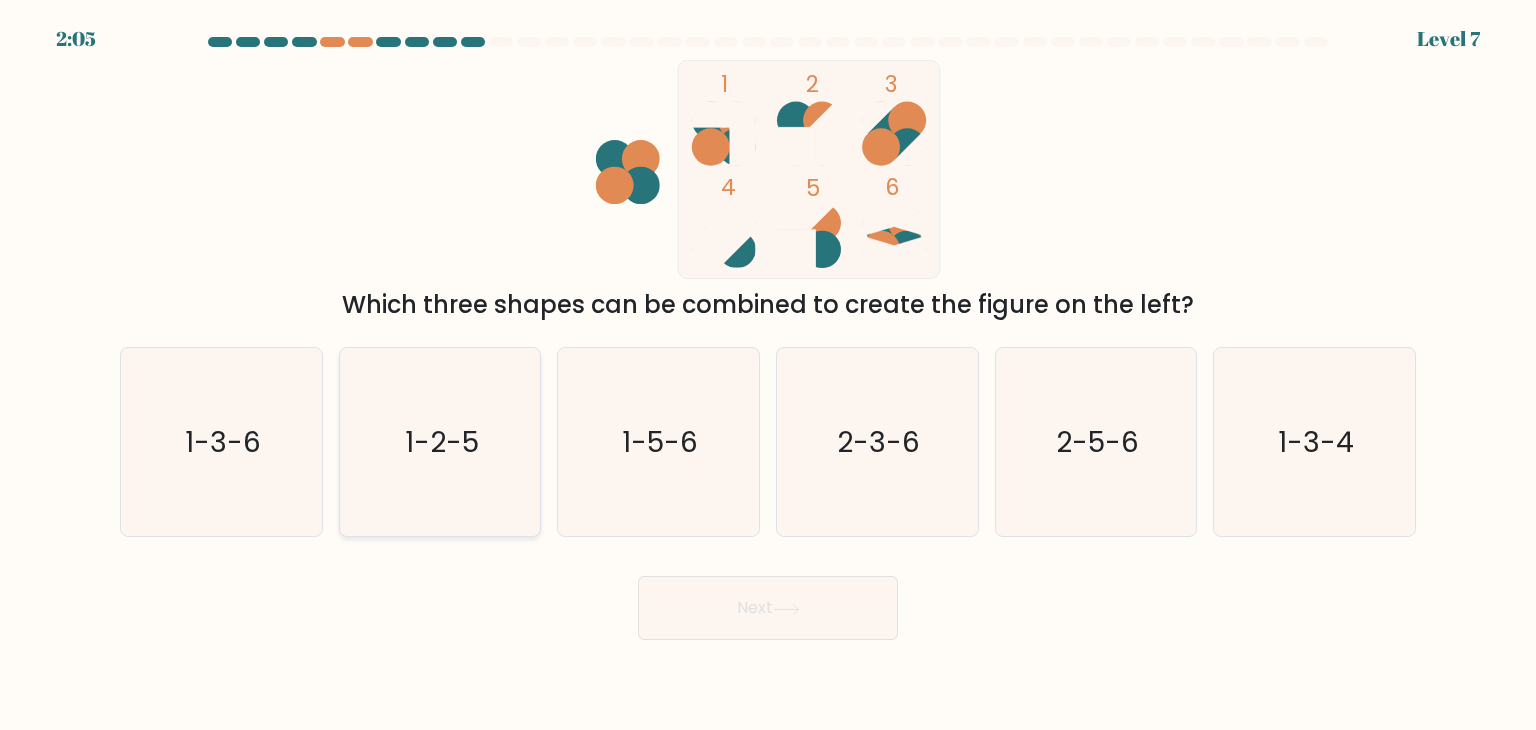 click on "1-2-5" at bounding box center (442, 442) 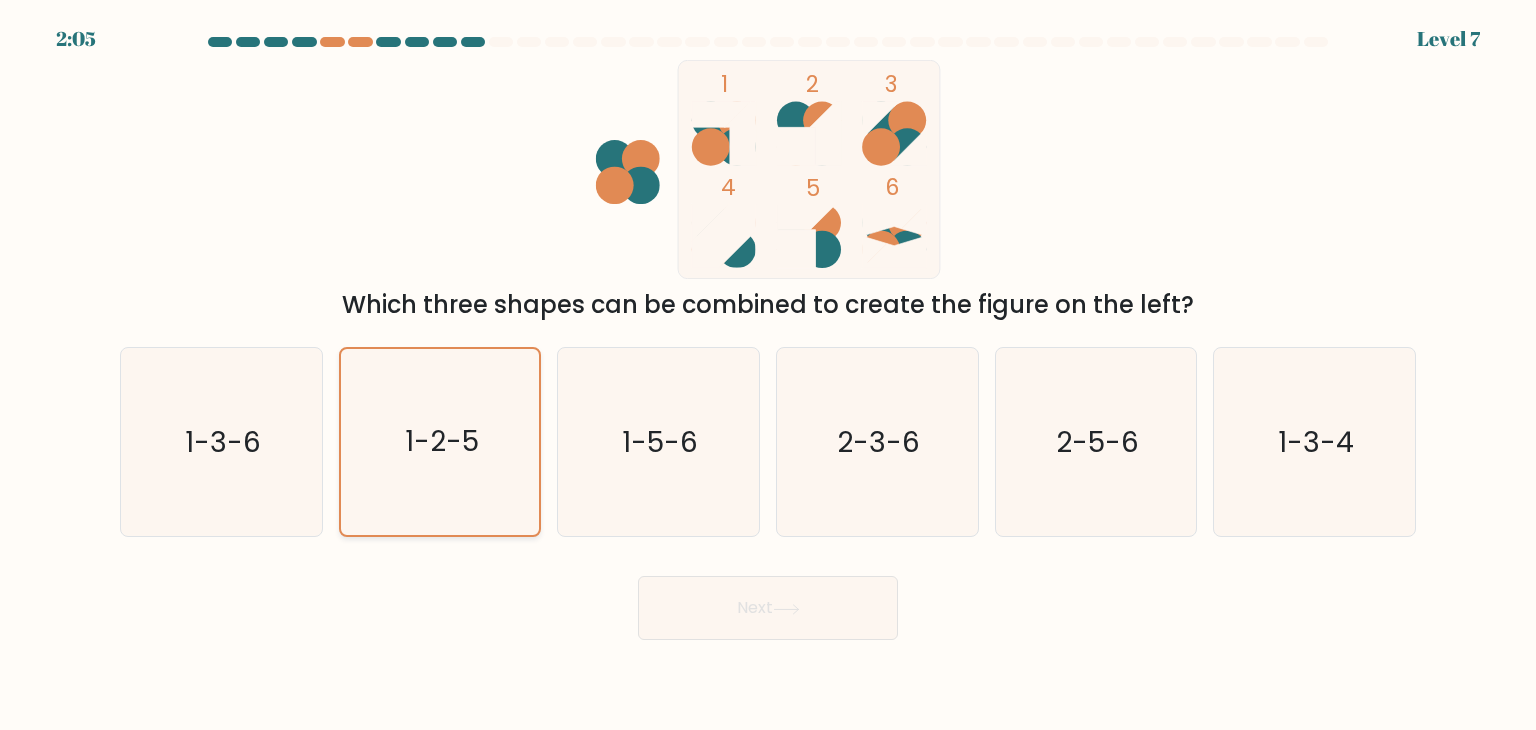 click on "1-2-5" at bounding box center (442, 442) 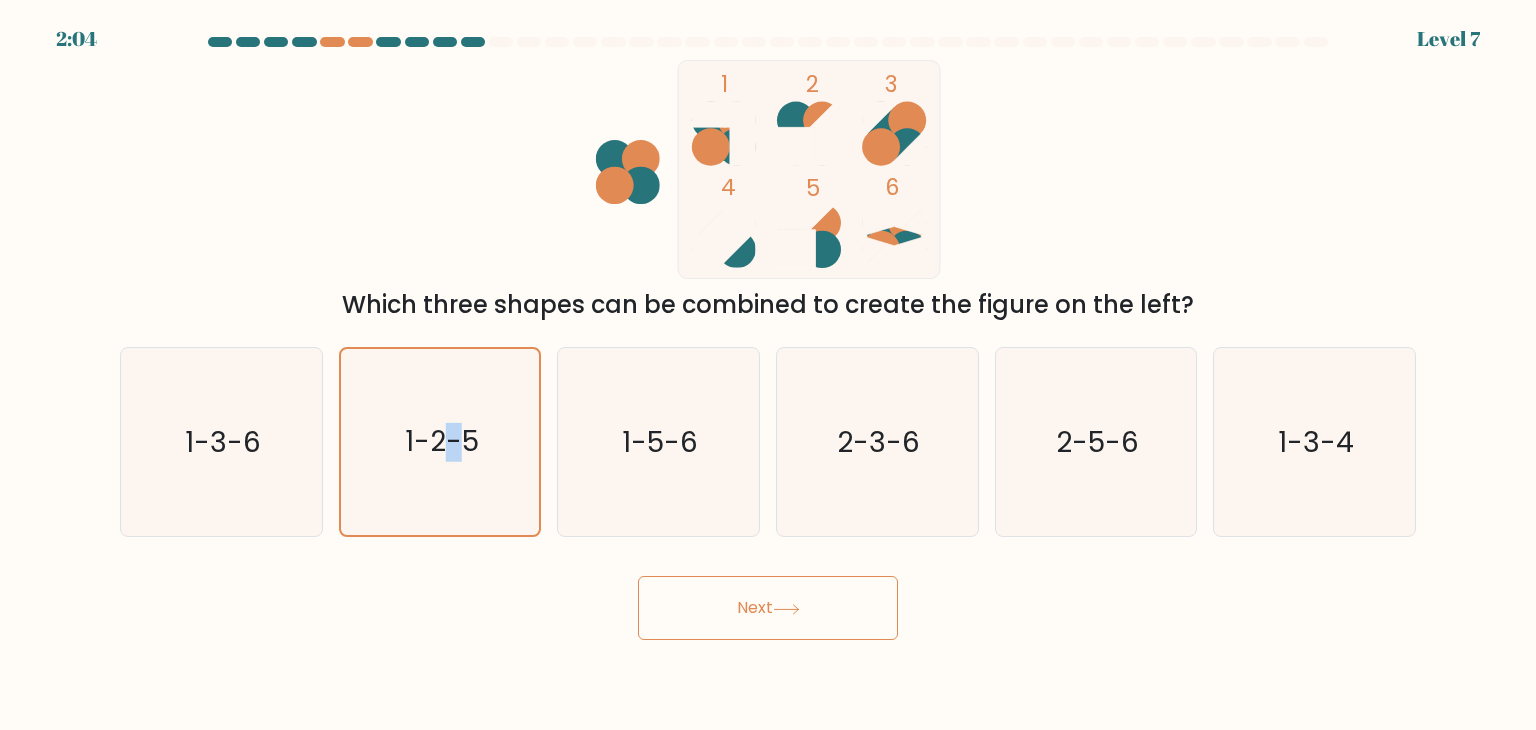 click on "Next" at bounding box center (768, 608) 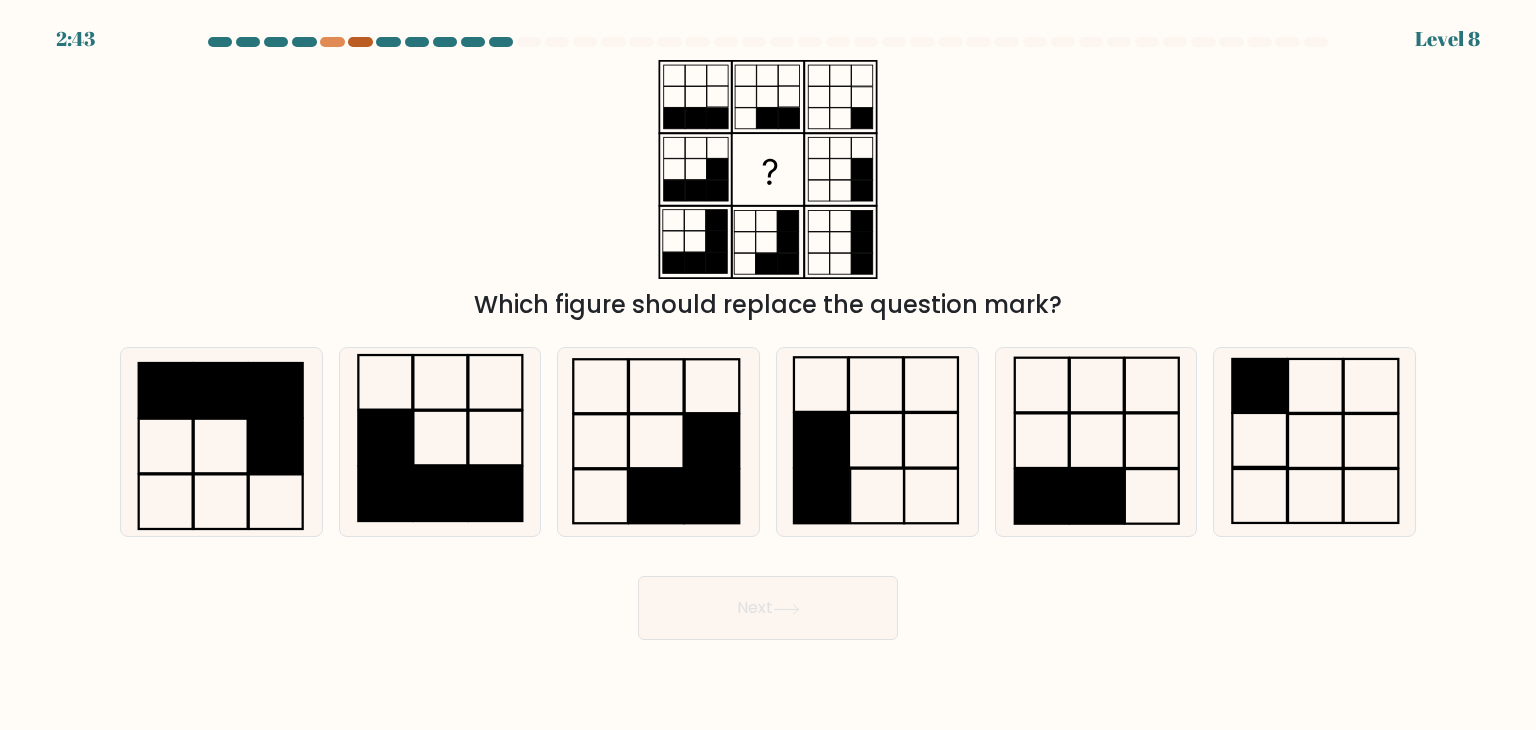 click at bounding box center (360, 42) 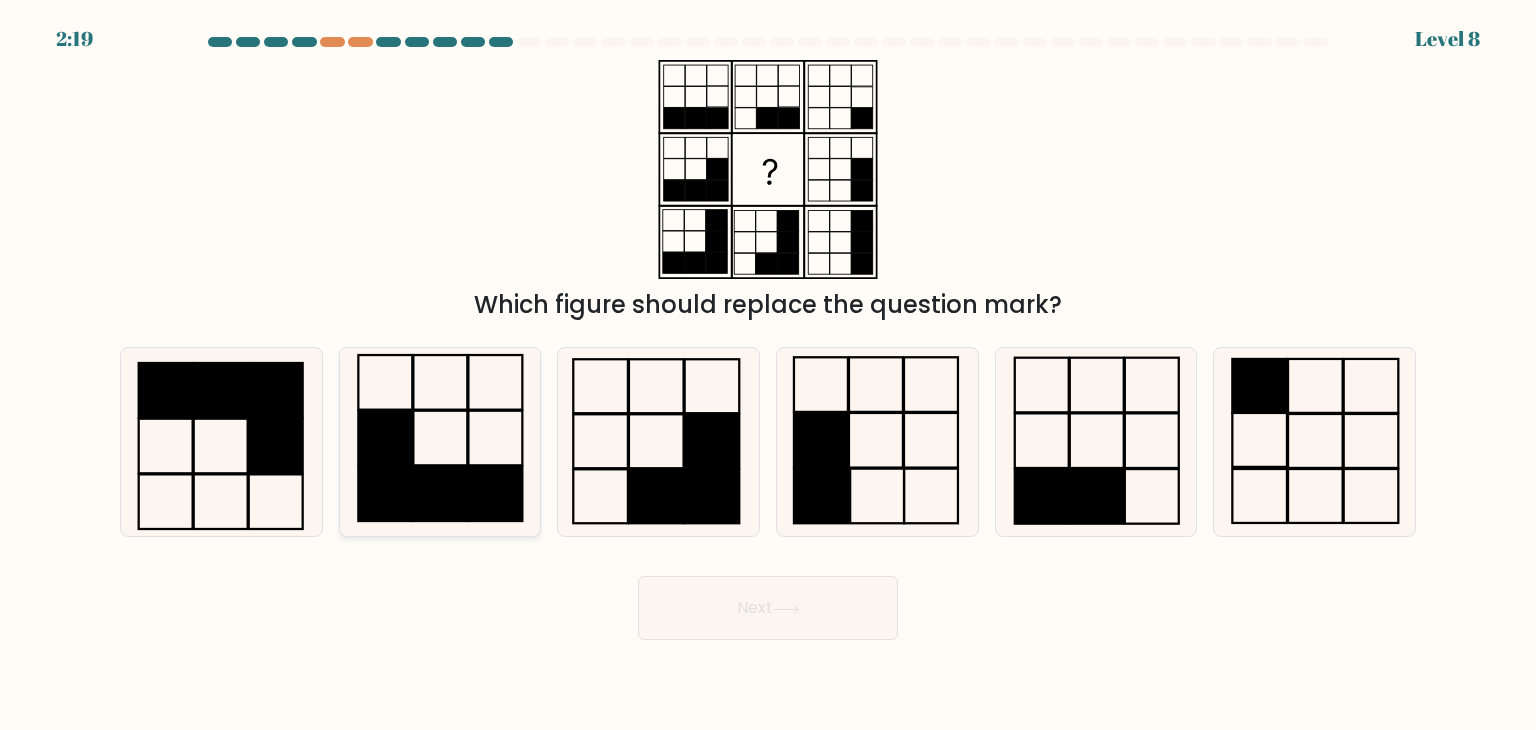 click at bounding box center (385, 494) 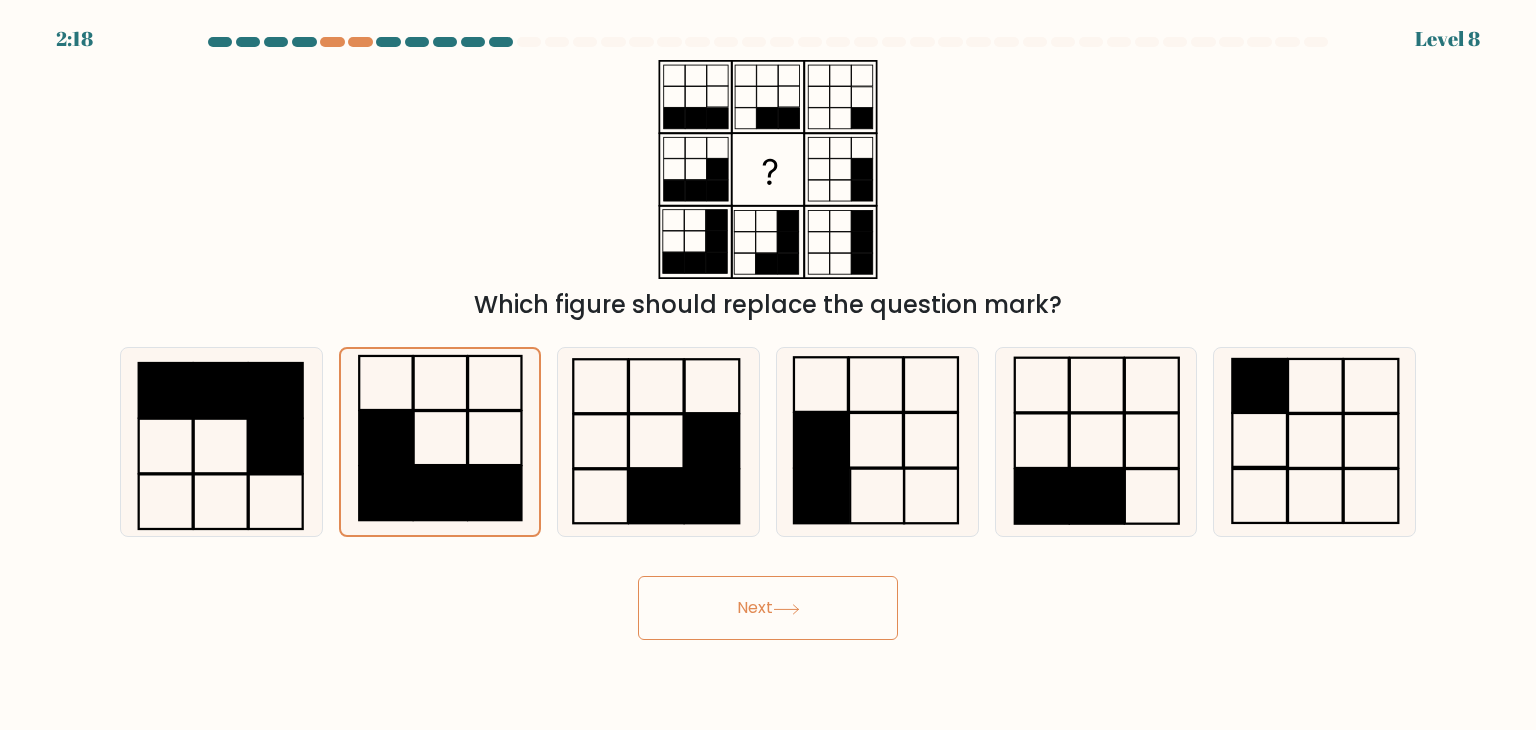 click on "Next" at bounding box center [768, 608] 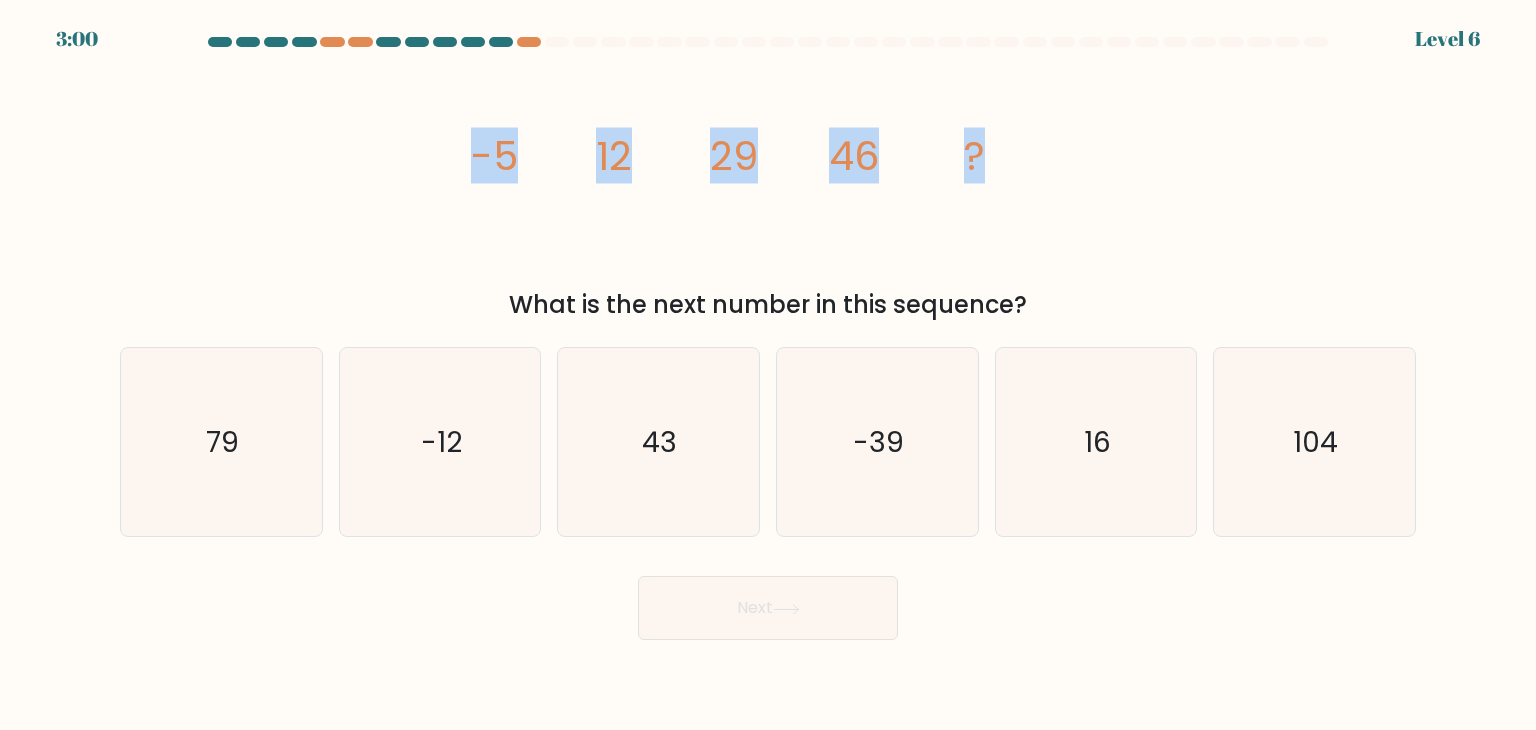 drag, startPoint x: 432, startPoint y: 164, endPoint x: 1002, endPoint y: 174, distance: 570.0877 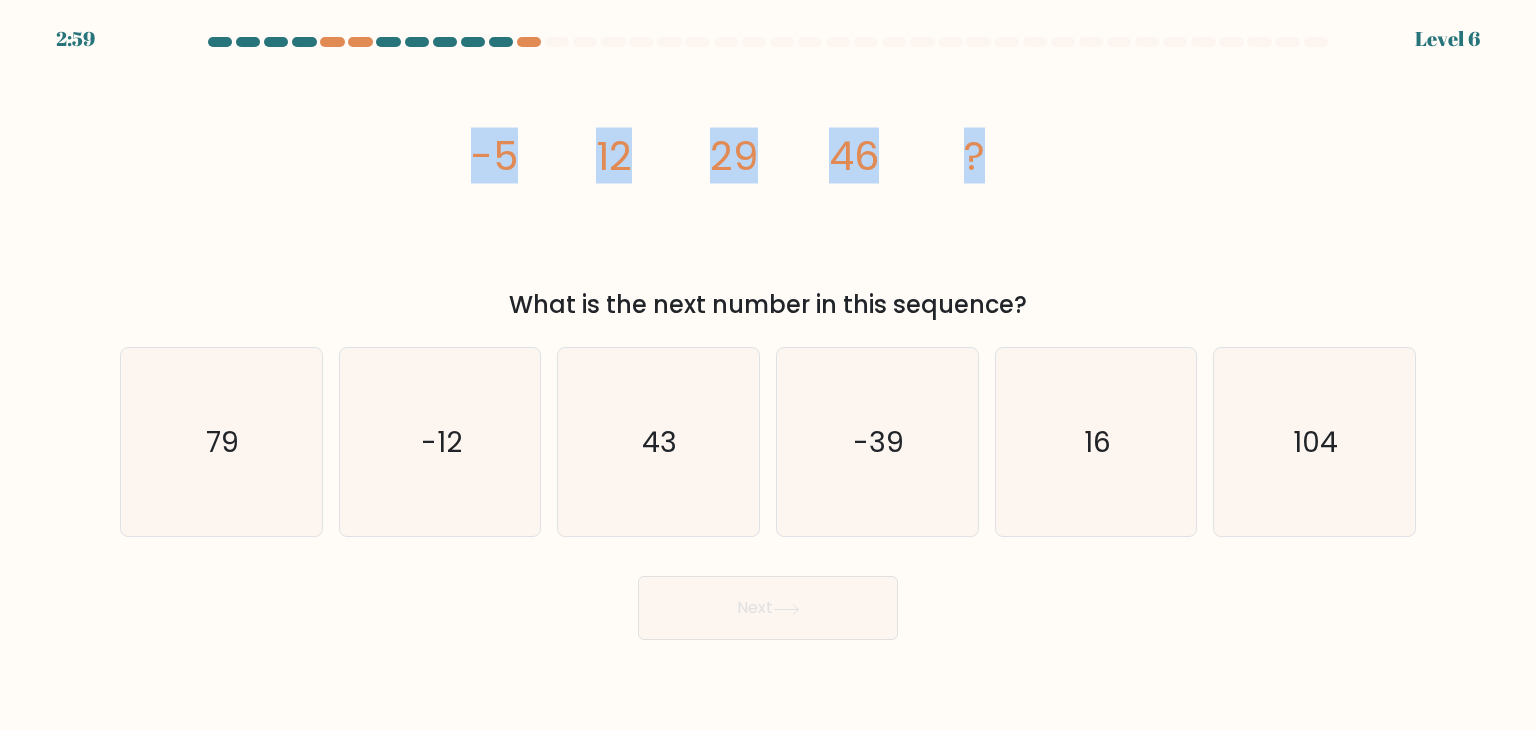drag, startPoint x: 1002, startPoint y: 174, endPoint x: 1040, endPoint y: 233, distance: 70.178345 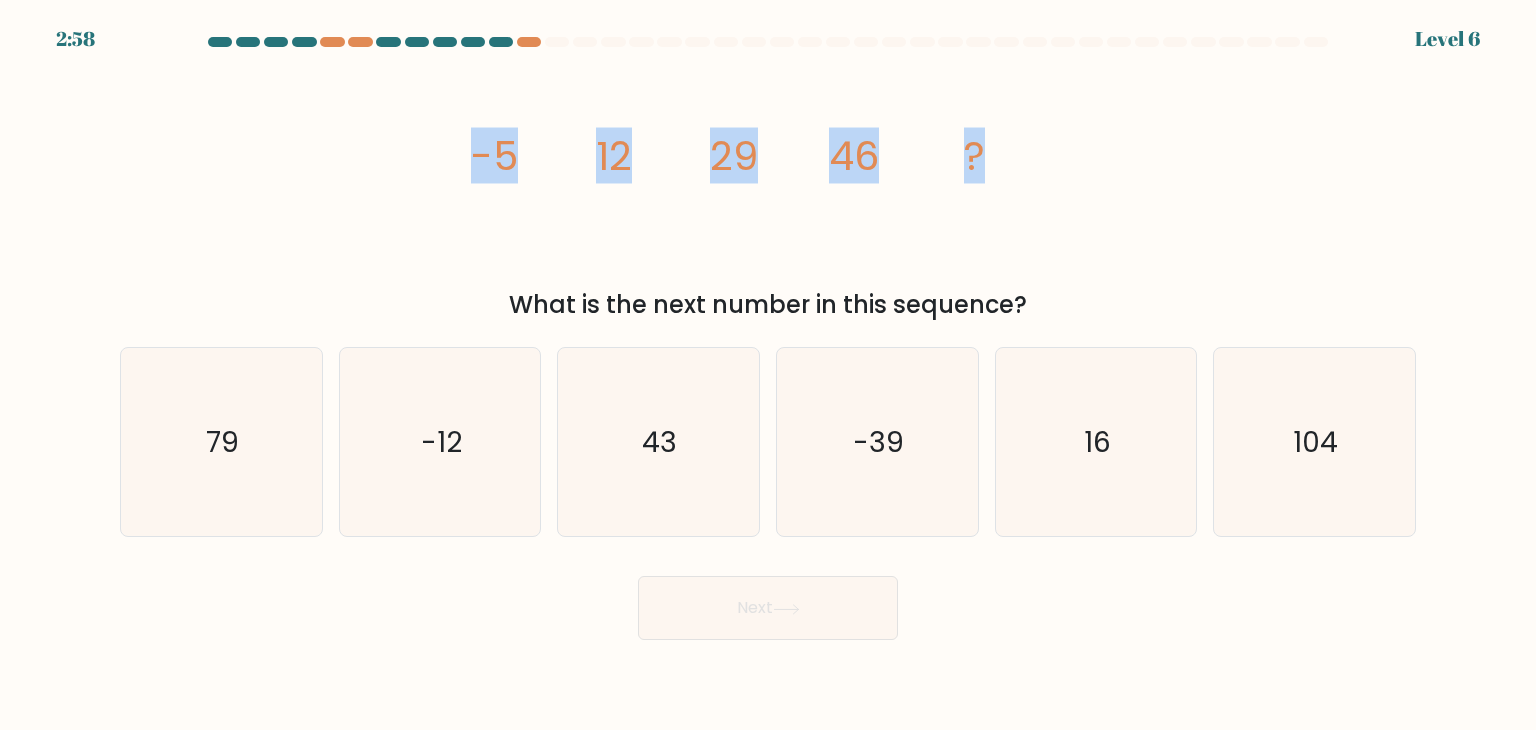 drag, startPoint x: 1051, startPoint y: 292, endPoint x: 461, endPoint y: 169, distance: 602.6848 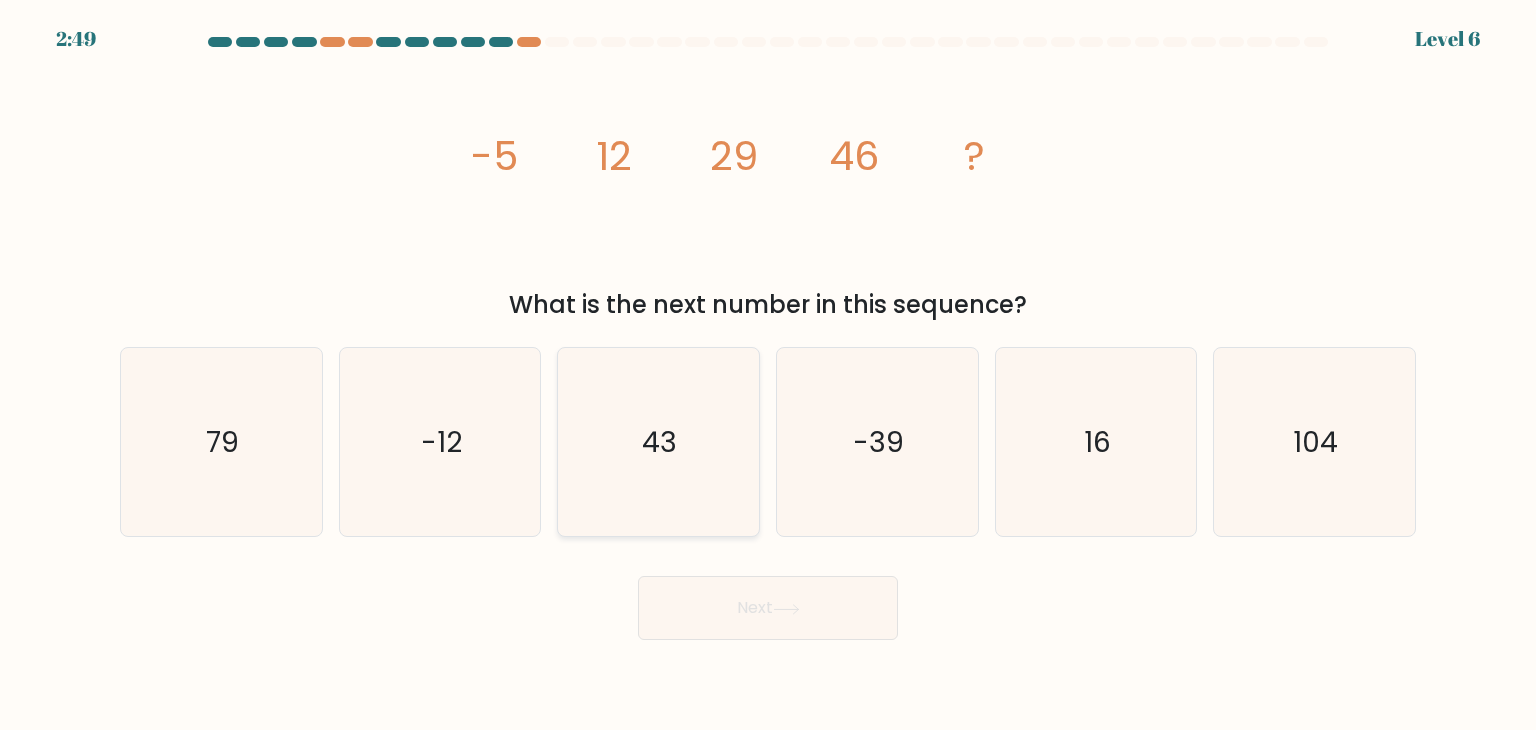 click on "43" at bounding box center [660, 442] 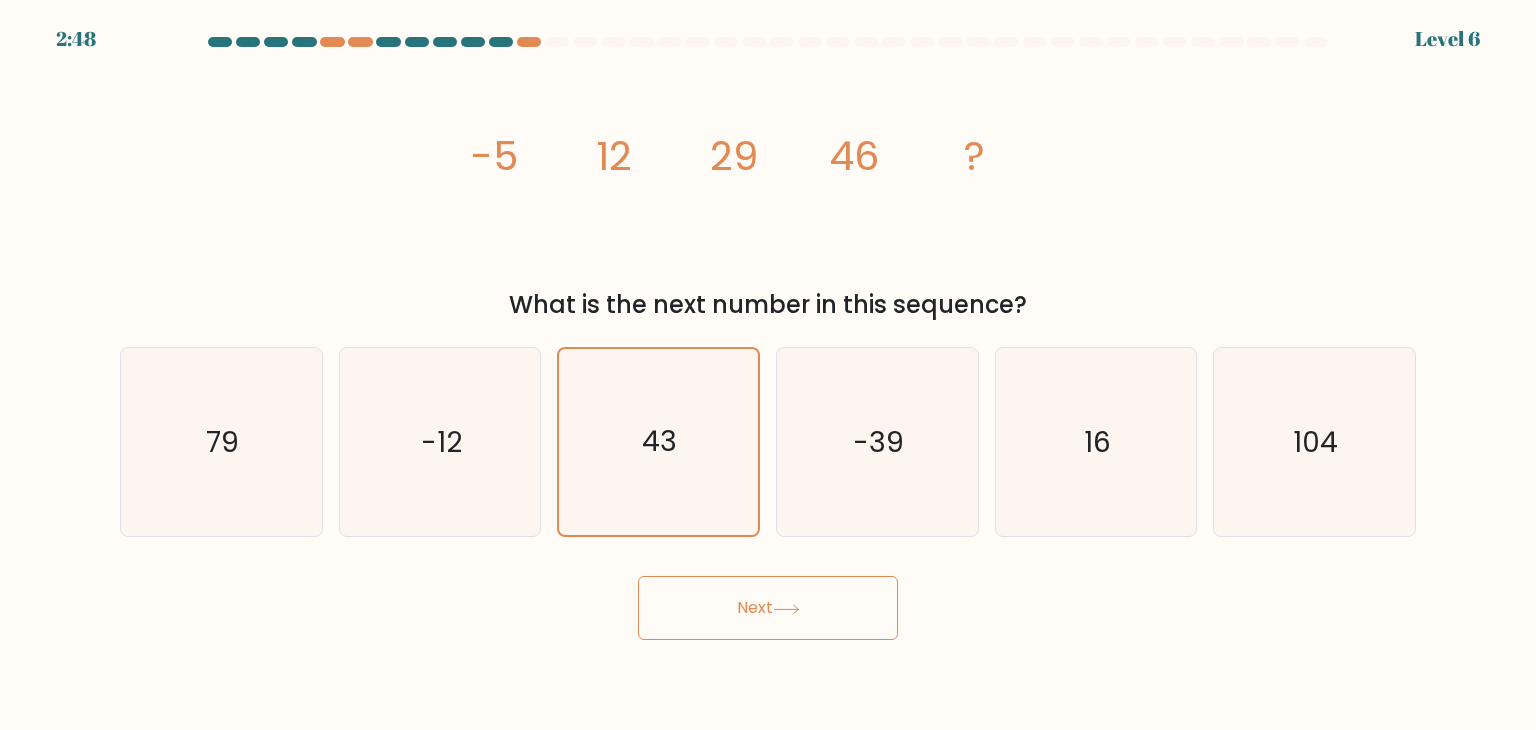 click on "Next" at bounding box center (768, 608) 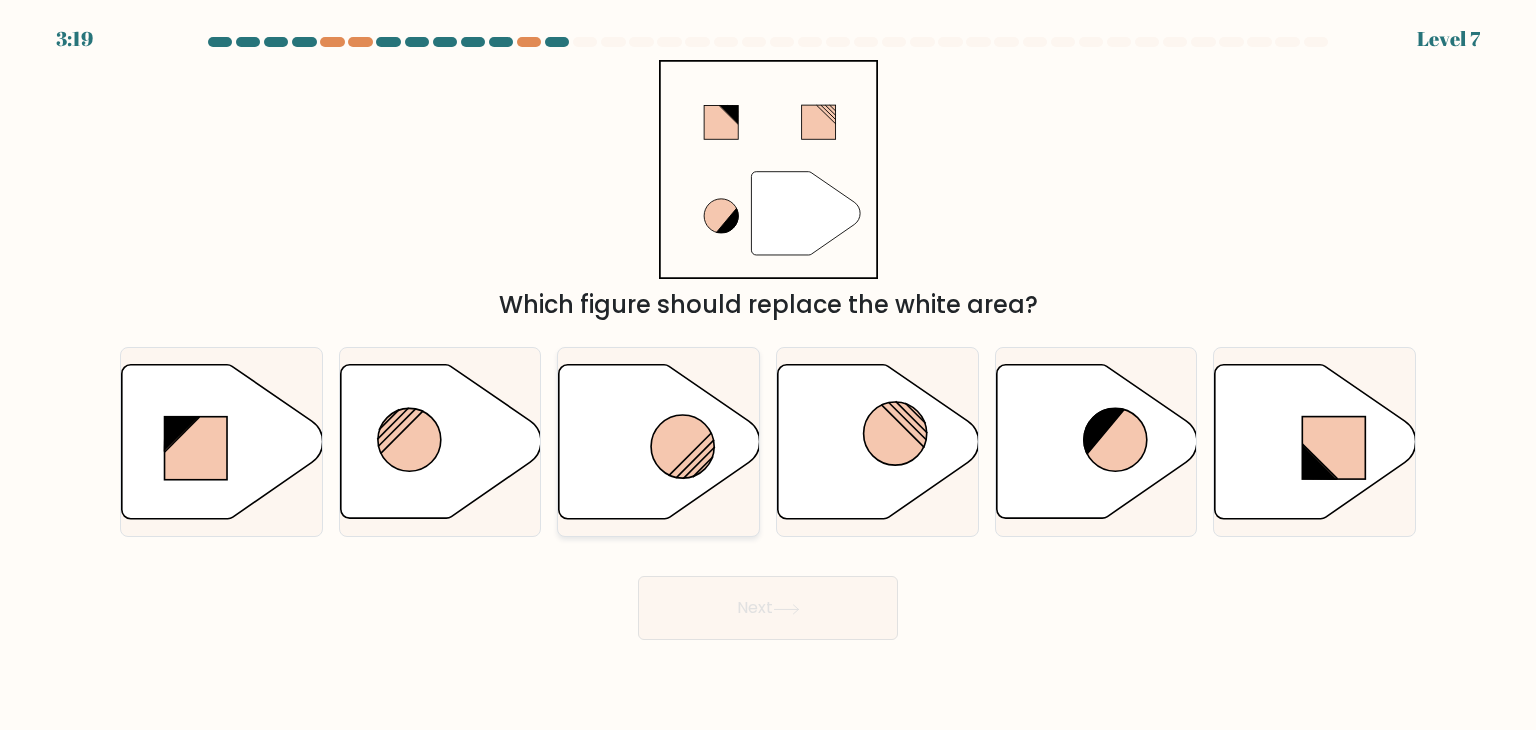click at bounding box center [682, 446] 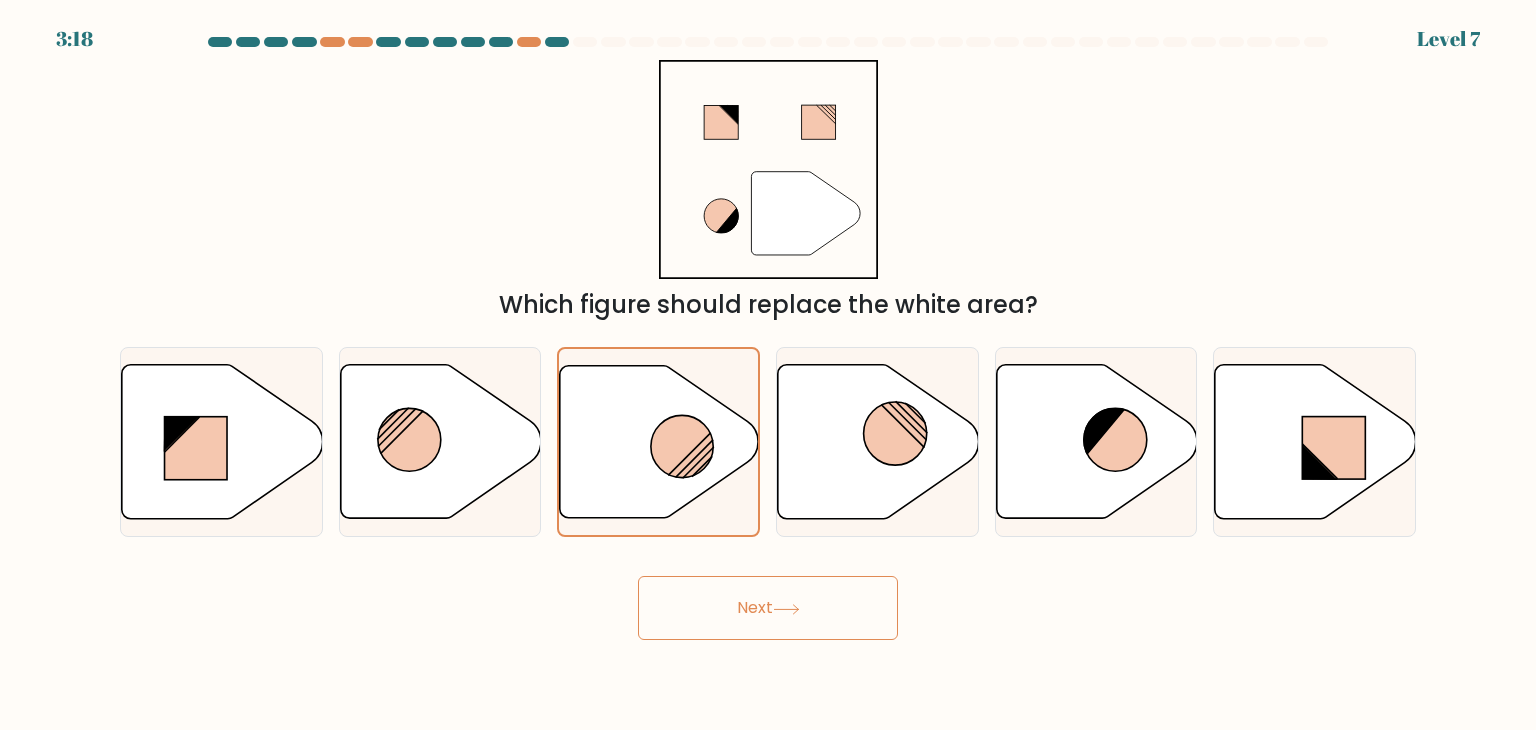 click on "Next" at bounding box center [768, 608] 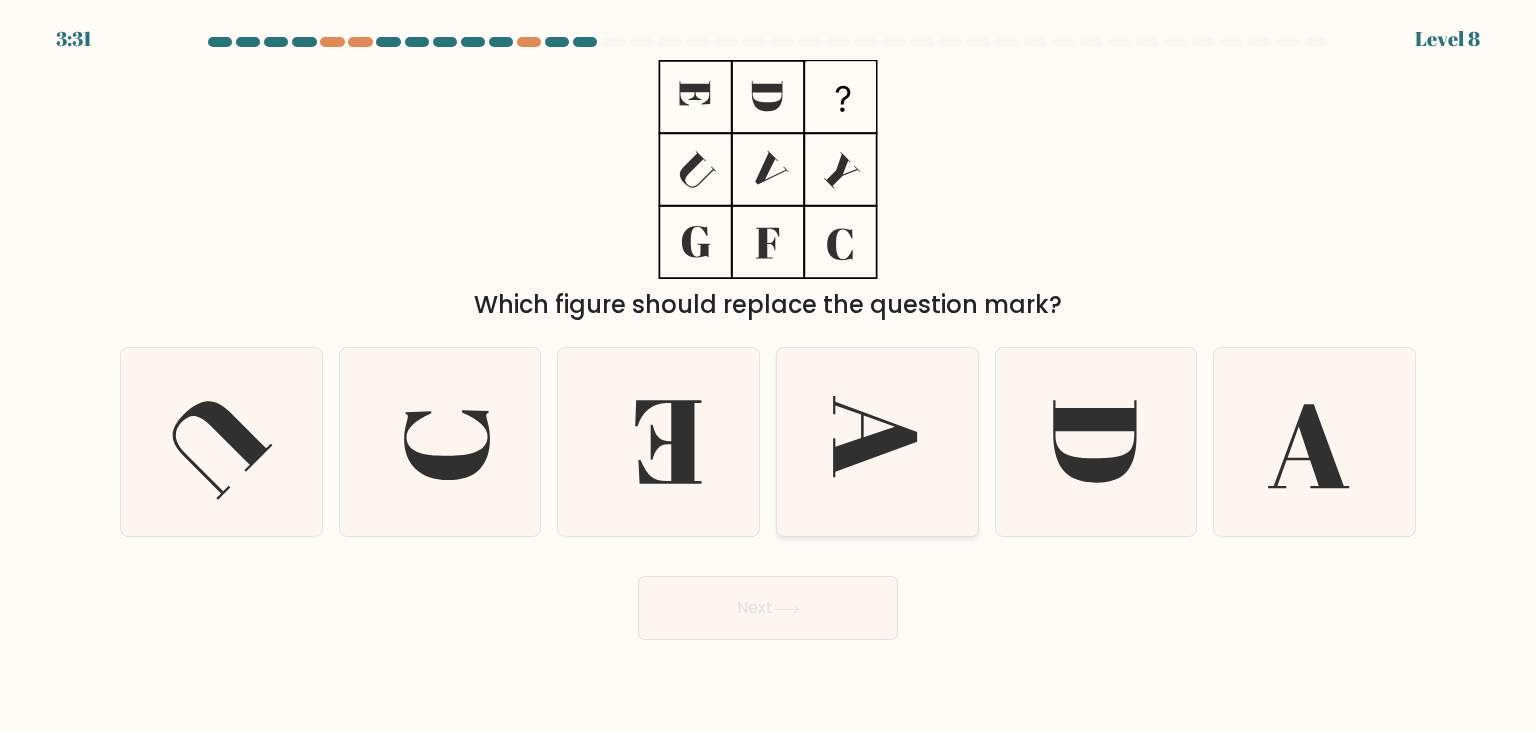 click at bounding box center [877, 442] 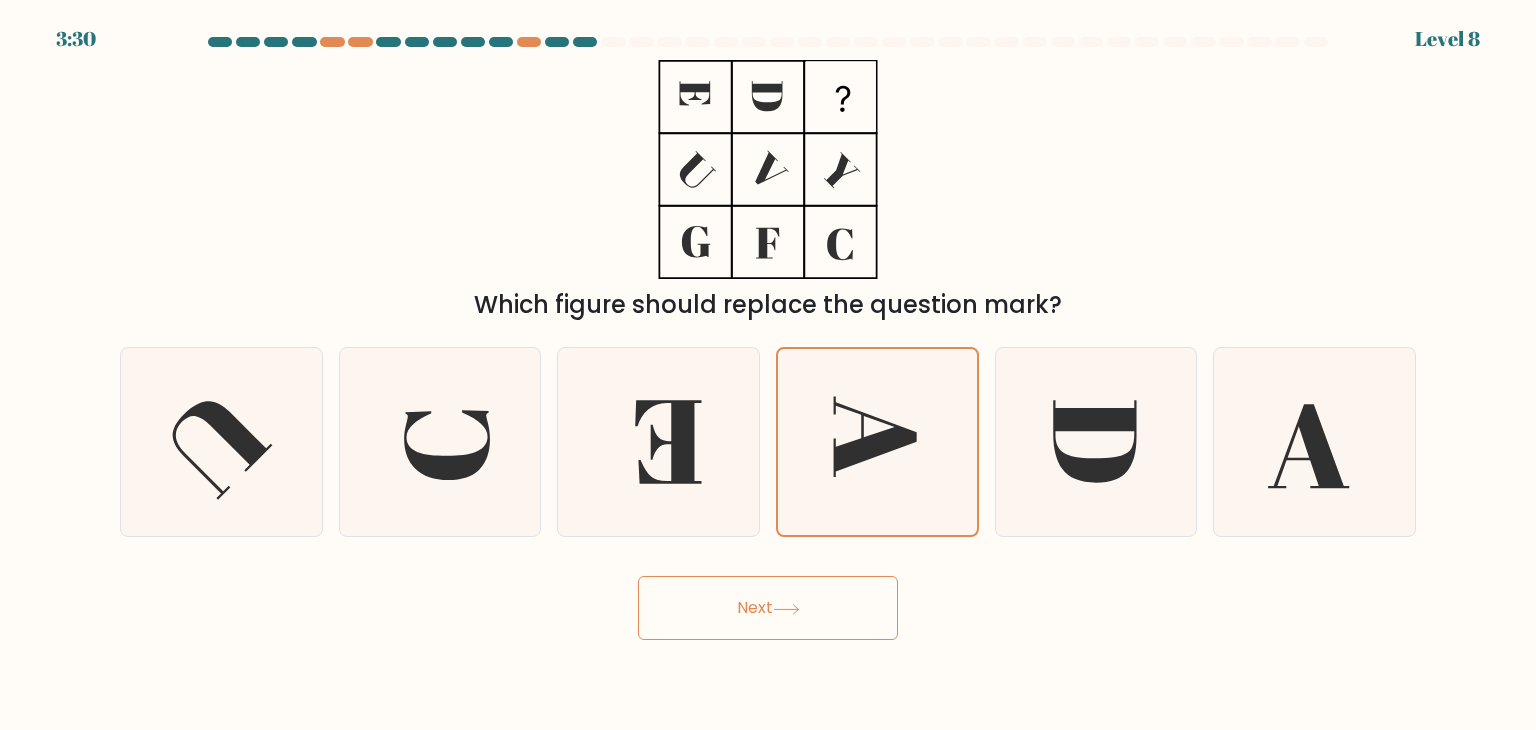 click on "Next" at bounding box center (768, 608) 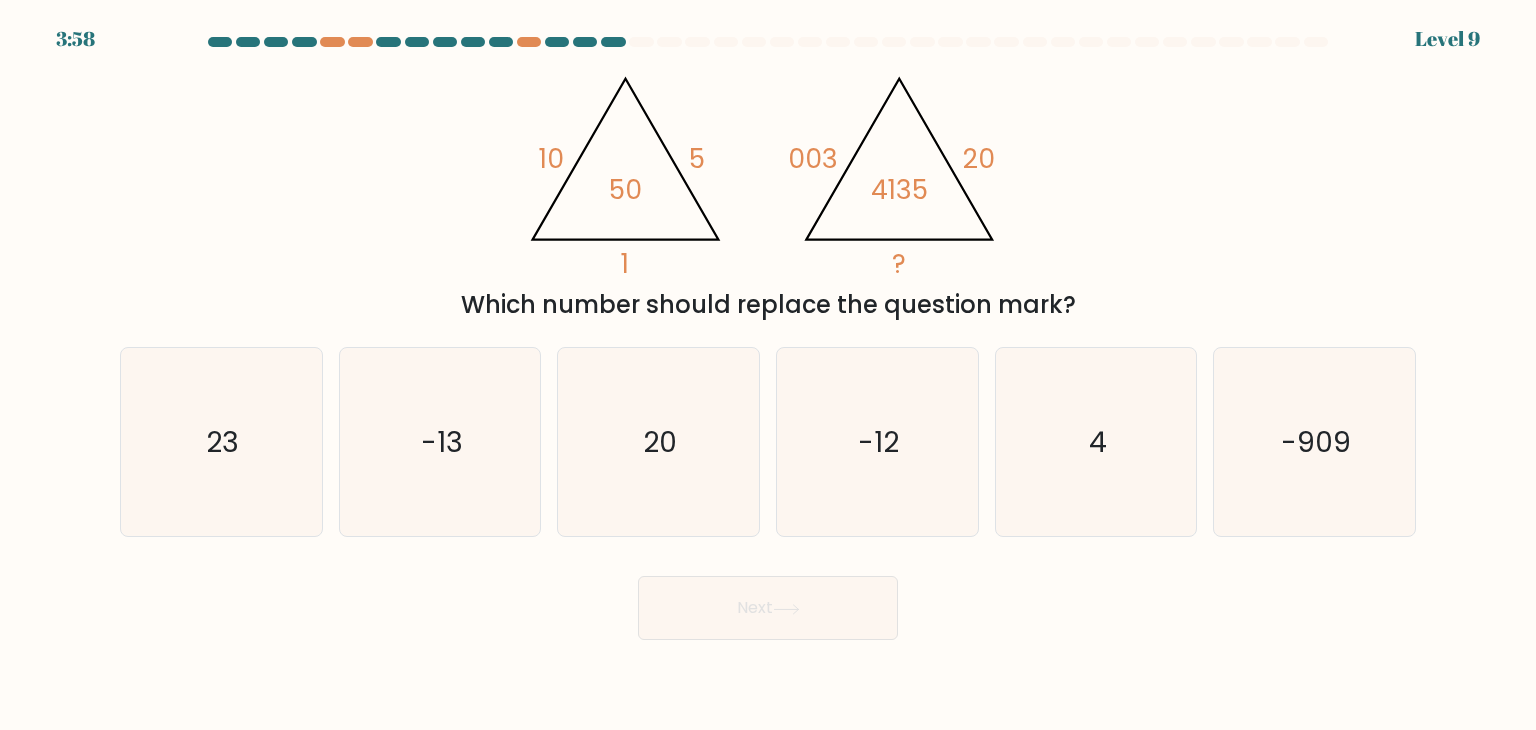 drag, startPoint x: 499, startPoint y: 129, endPoint x: 1108, endPoint y: 308, distance: 634.76135 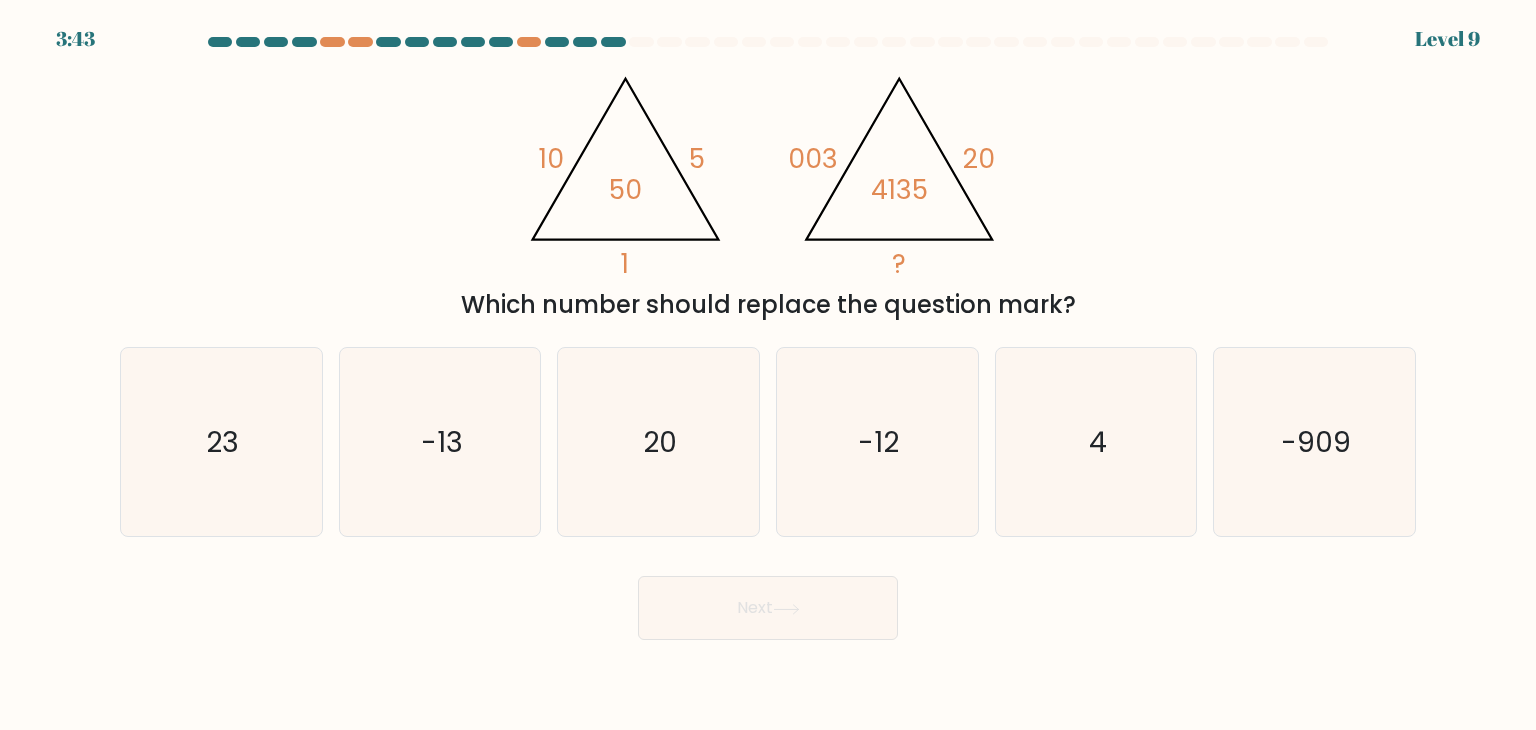 click on "@loremi dol('sitam://conse.adipiscing.eli/sed?doeius=Tempo+Incidid:438,749,841utlabo,479,587etdolo,006magnaa,250,949enimad,479,447minimv,107,334quisno');                        96       0       1       21                                       @exerci ull('labor://nisia.exeacommod.con/dui?auteir=Inrep+Volupta:288,864,844velite,763,090cillum,261fugiat,125,261nullap,528,934except,587,418sintoc');                        421       28       ?       9488
Cupid nonpro suntcu quioffi des mollitan ides?" at bounding box center [768, 191] 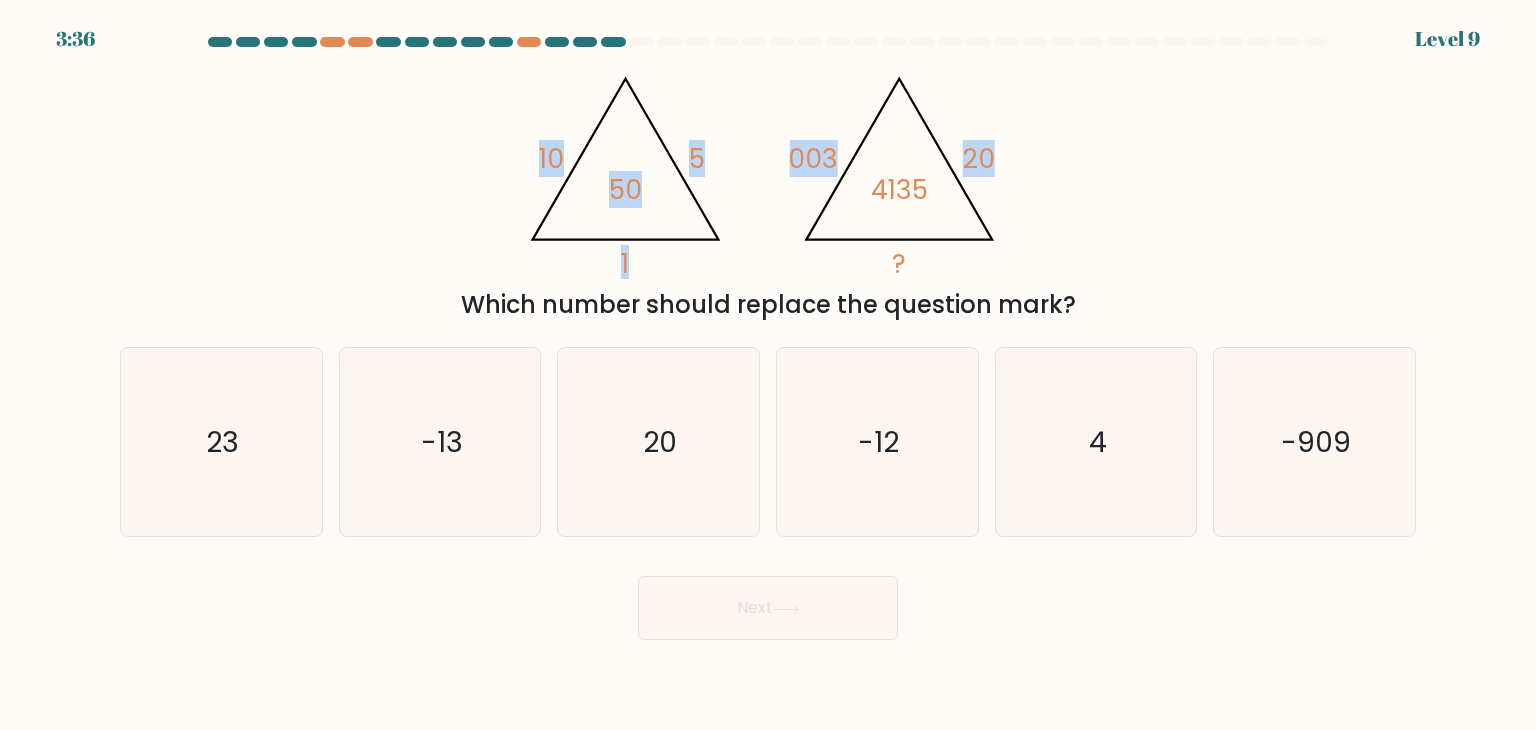 drag, startPoint x: 386, startPoint y: 149, endPoint x: 1079, endPoint y: 313, distance: 712.1411 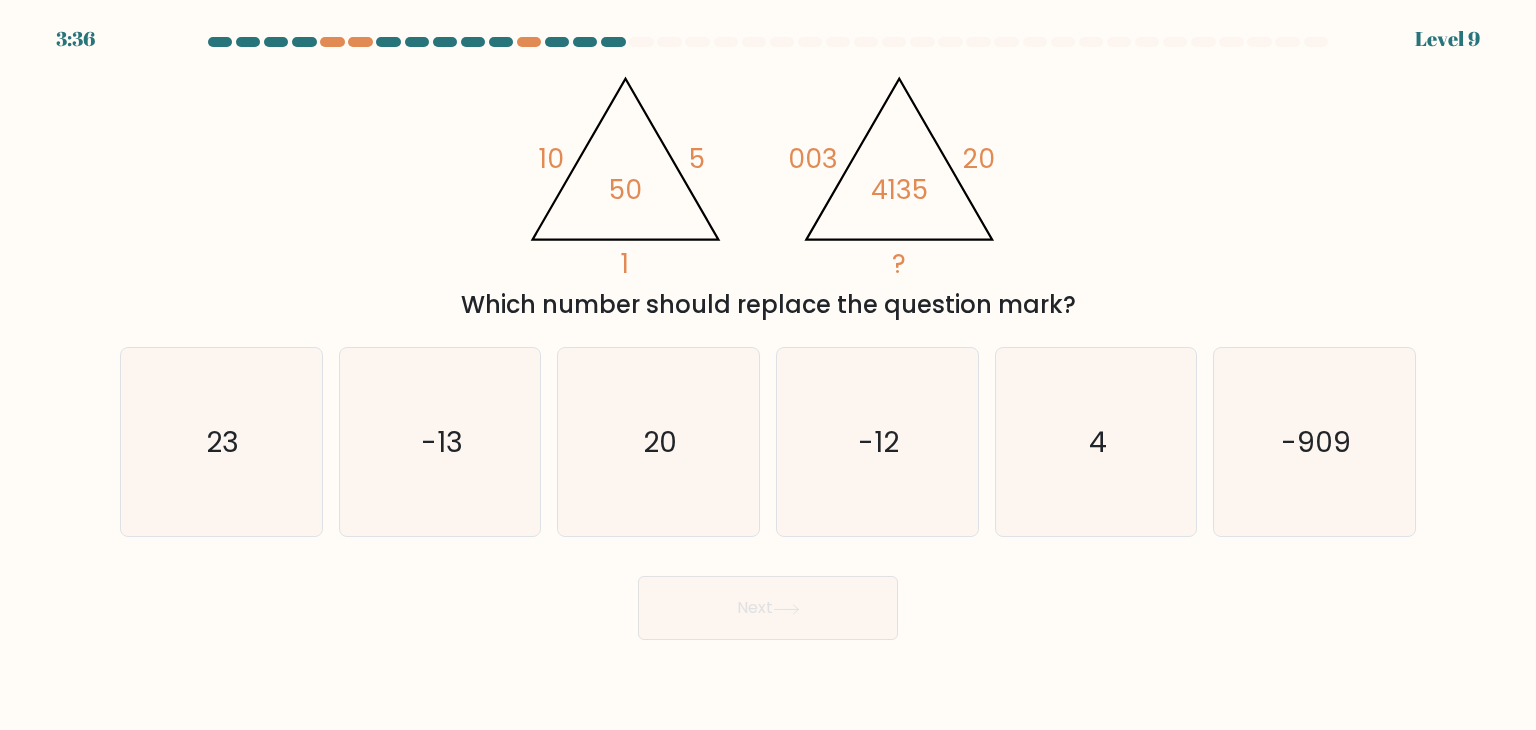click on "Which number should replace the question mark?" at bounding box center [768, 305] 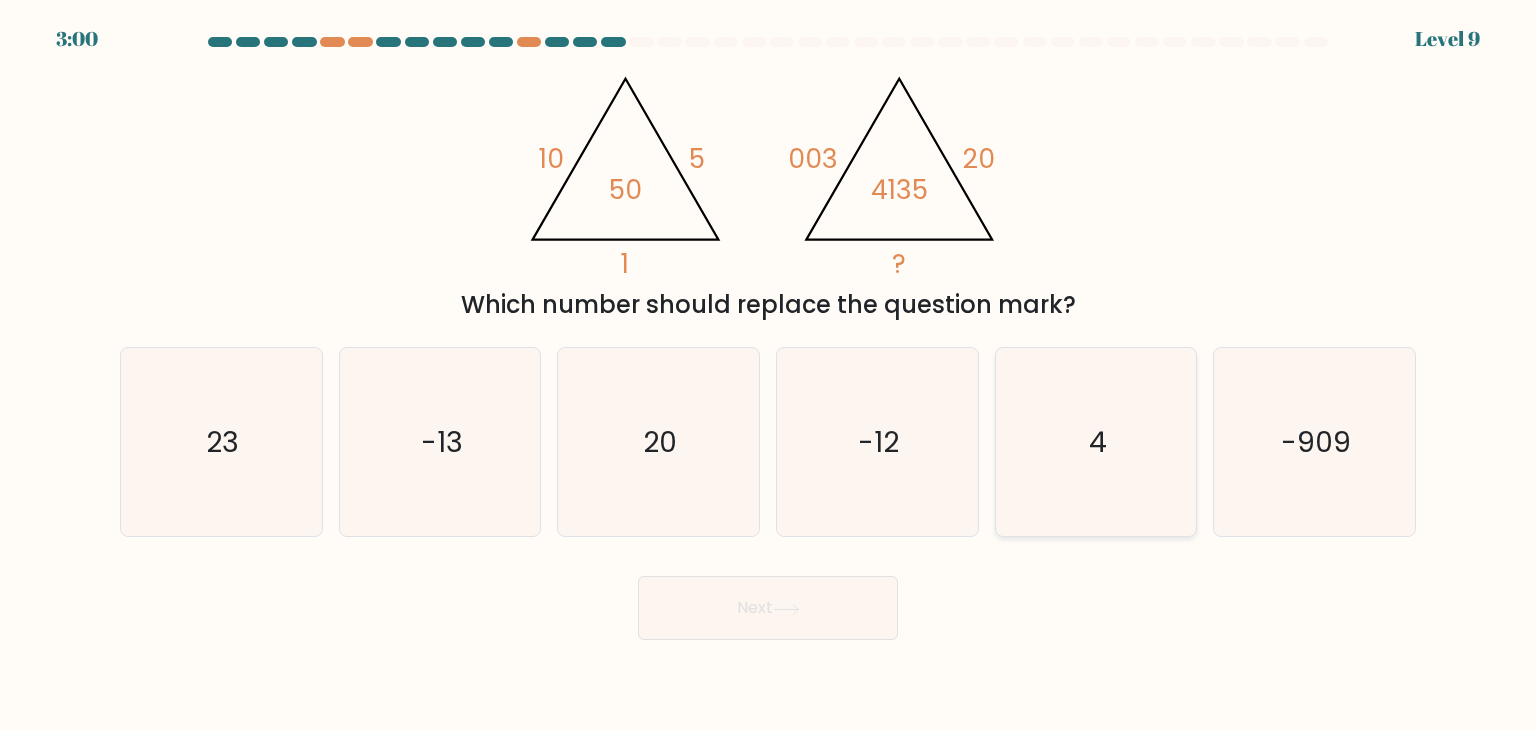 click on "4" at bounding box center (1096, 442) 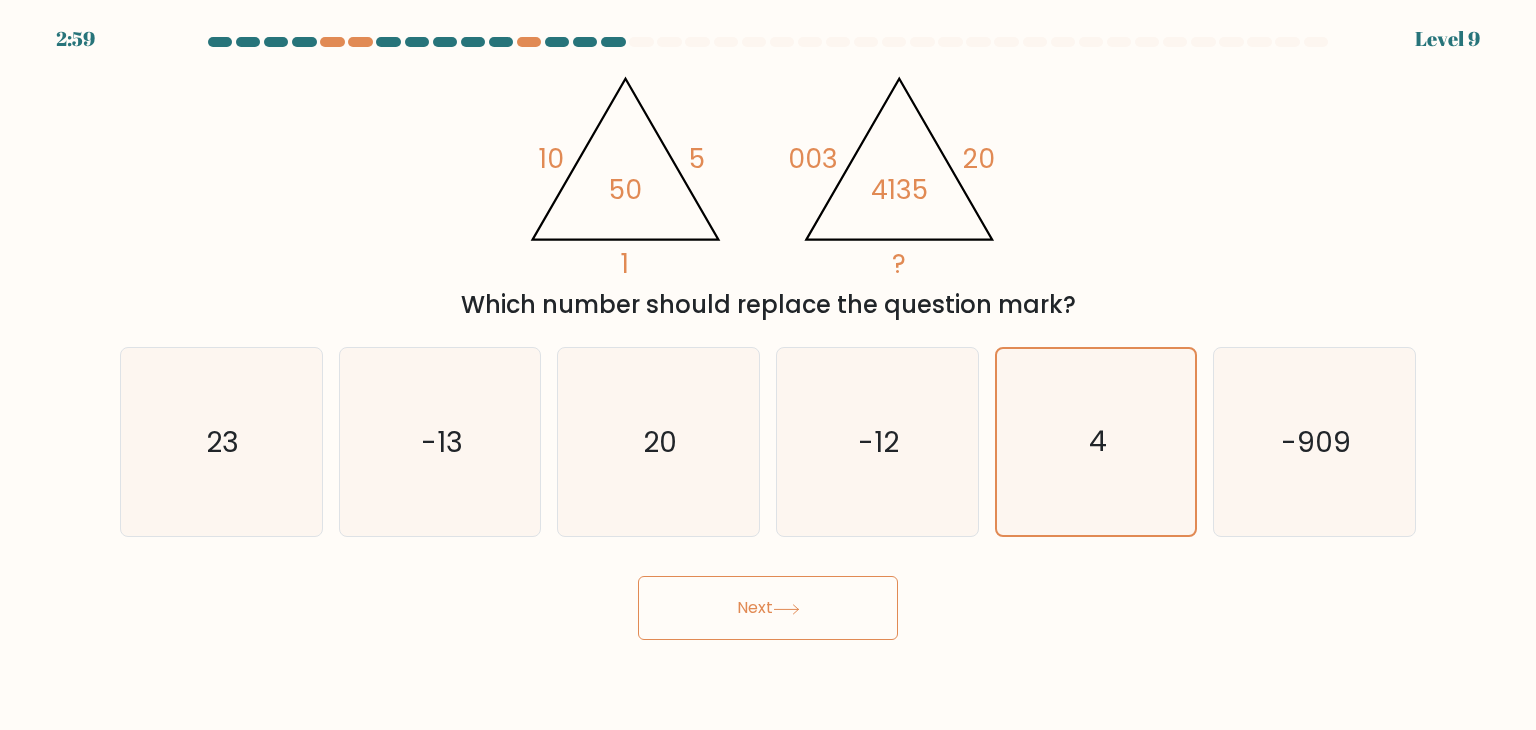 click on "Next" at bounding box center [768, 608] 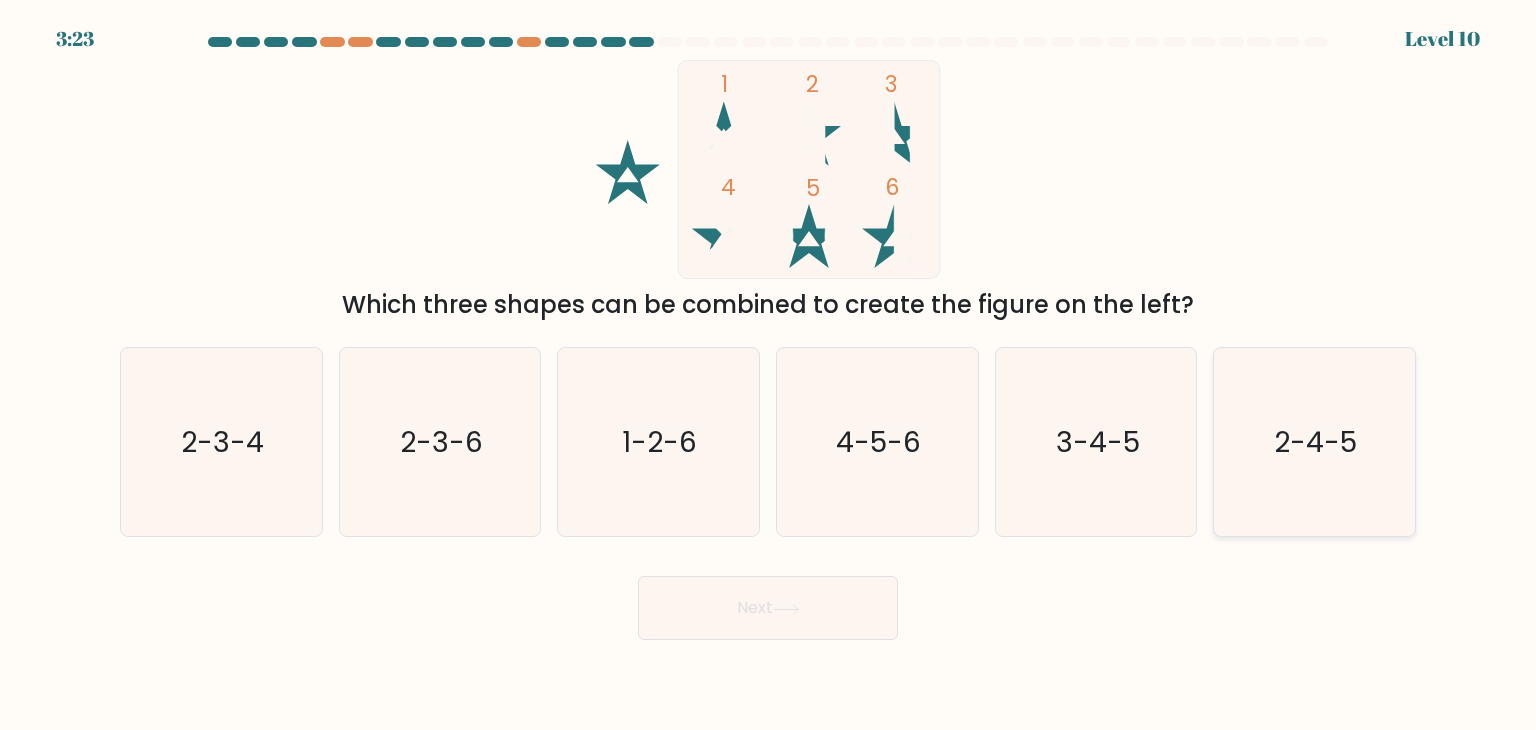 click on "2-4-5" at bounding box center (1314, 442) 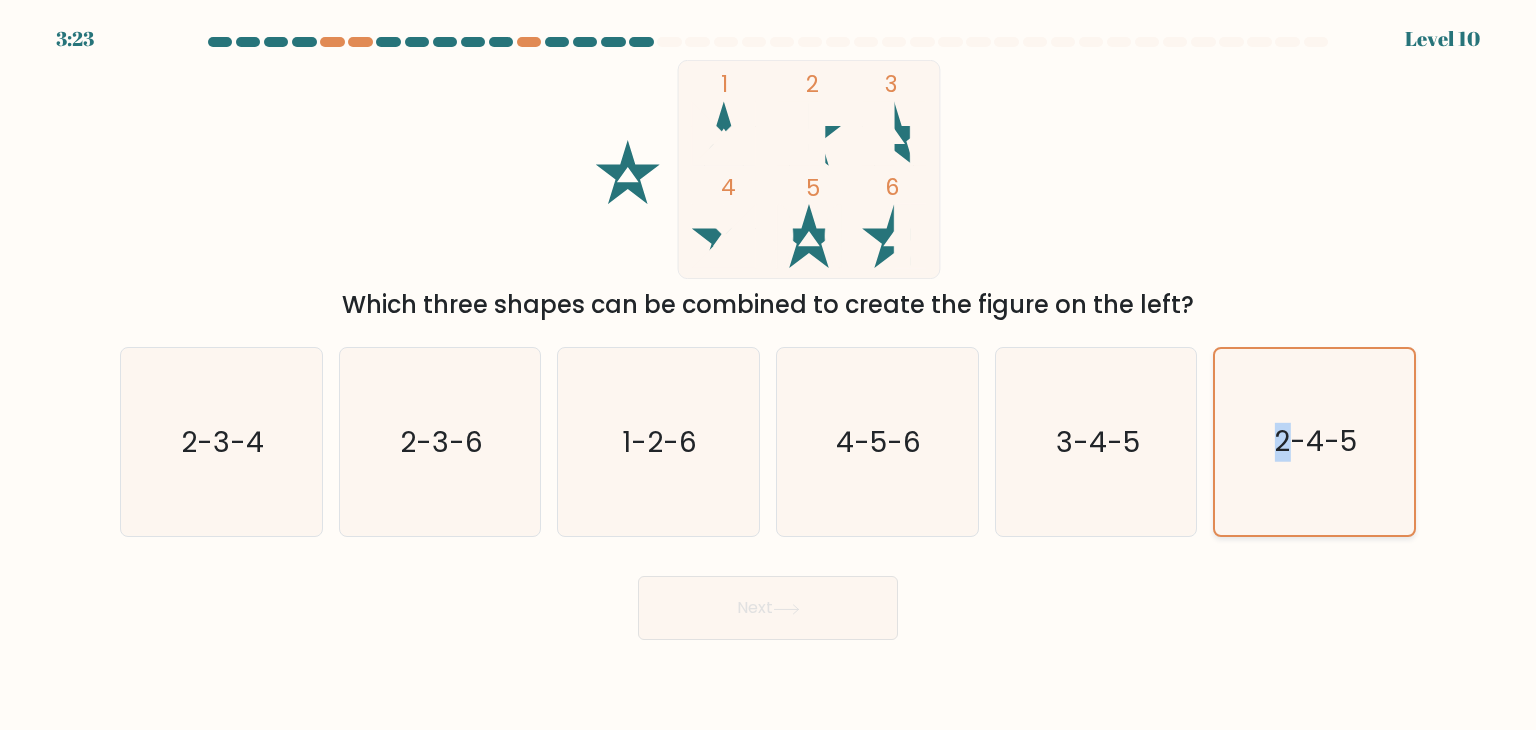 click on "2-4-5" at bounding box center [1314, 442] 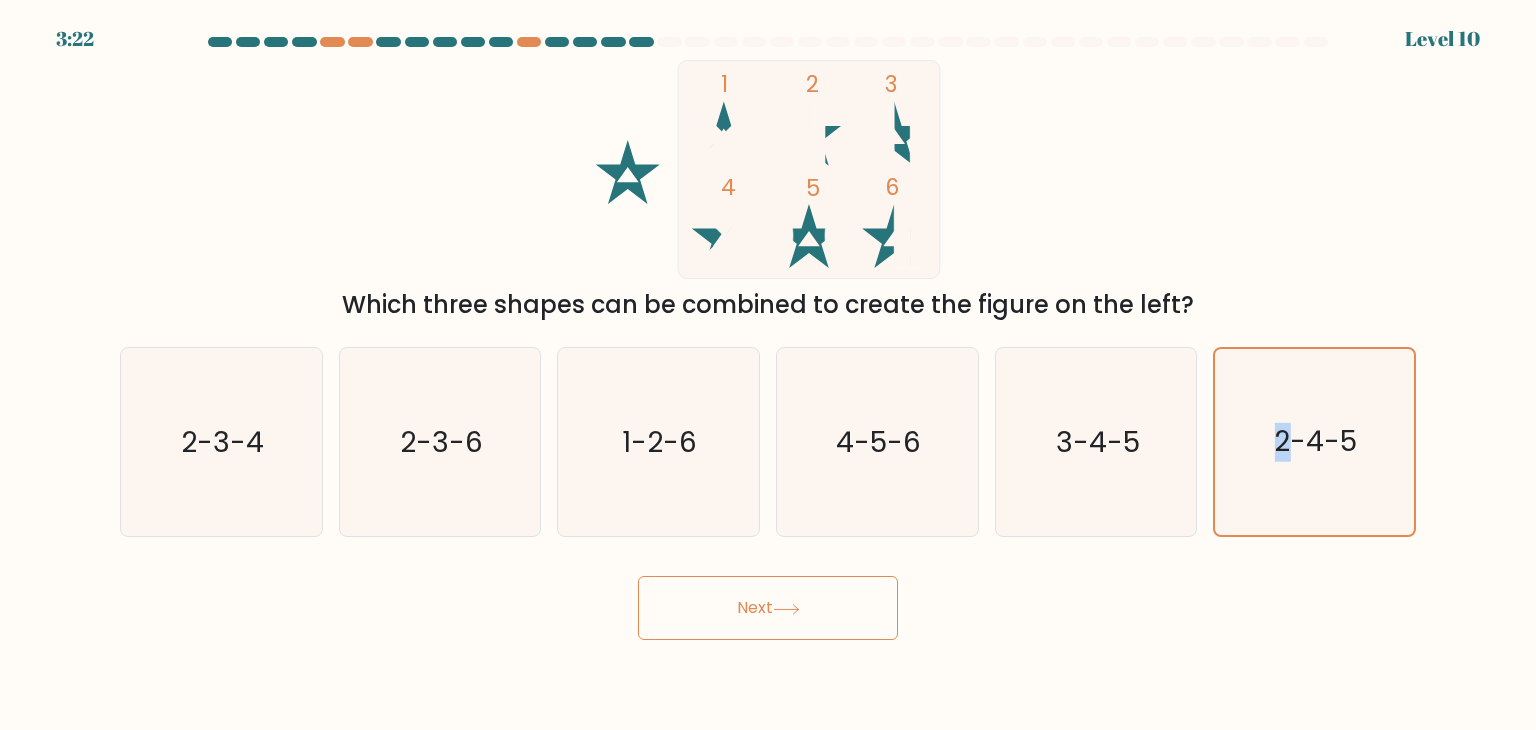 click on "Next" at bounding box center [768, 608] 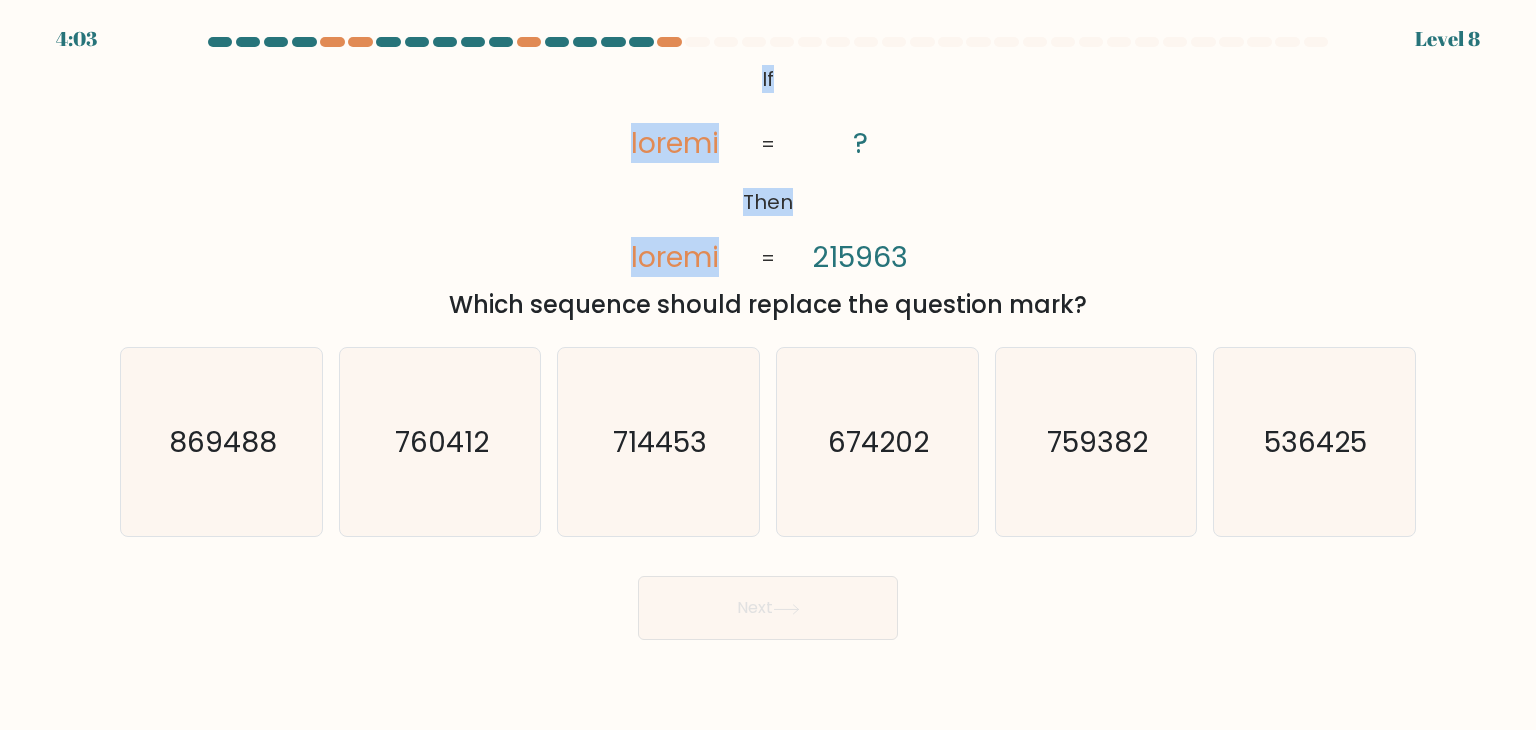 drag, startPoint x: 742, startPoint y: 81, endPoint x: 818, endPoint y: 136, distance: 93.813644 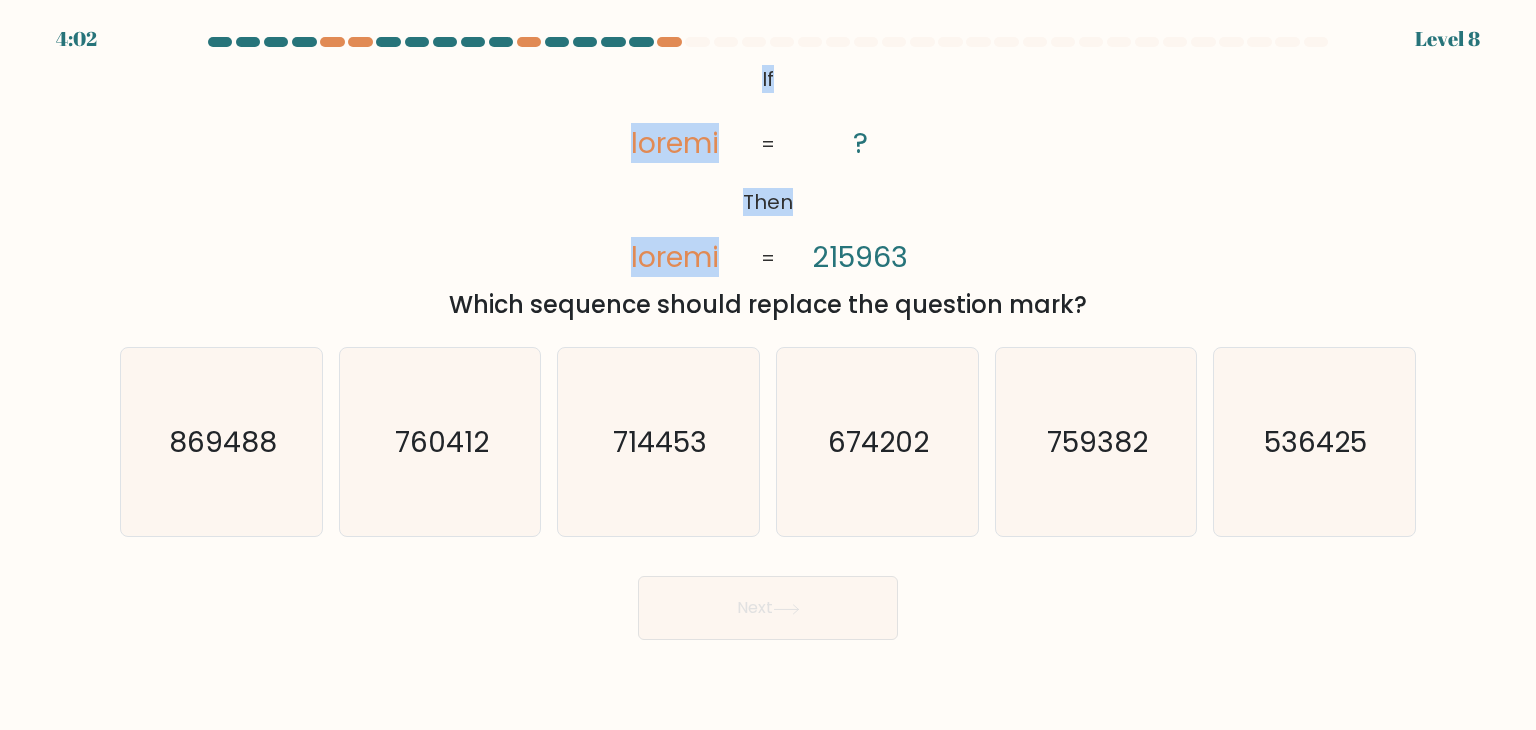 click on "@loremi dol('sitam://conse.adipiscing.eli/sed?doeius=Tempo+Incidid:974,541,114utlabo,726,999etdolo,316magnaa,357,674enimad,519,618minimv,178,103quisno');           Ex       Ulla       labori       nisial       ?       915973       =       =" at bounding box center [768, 169] 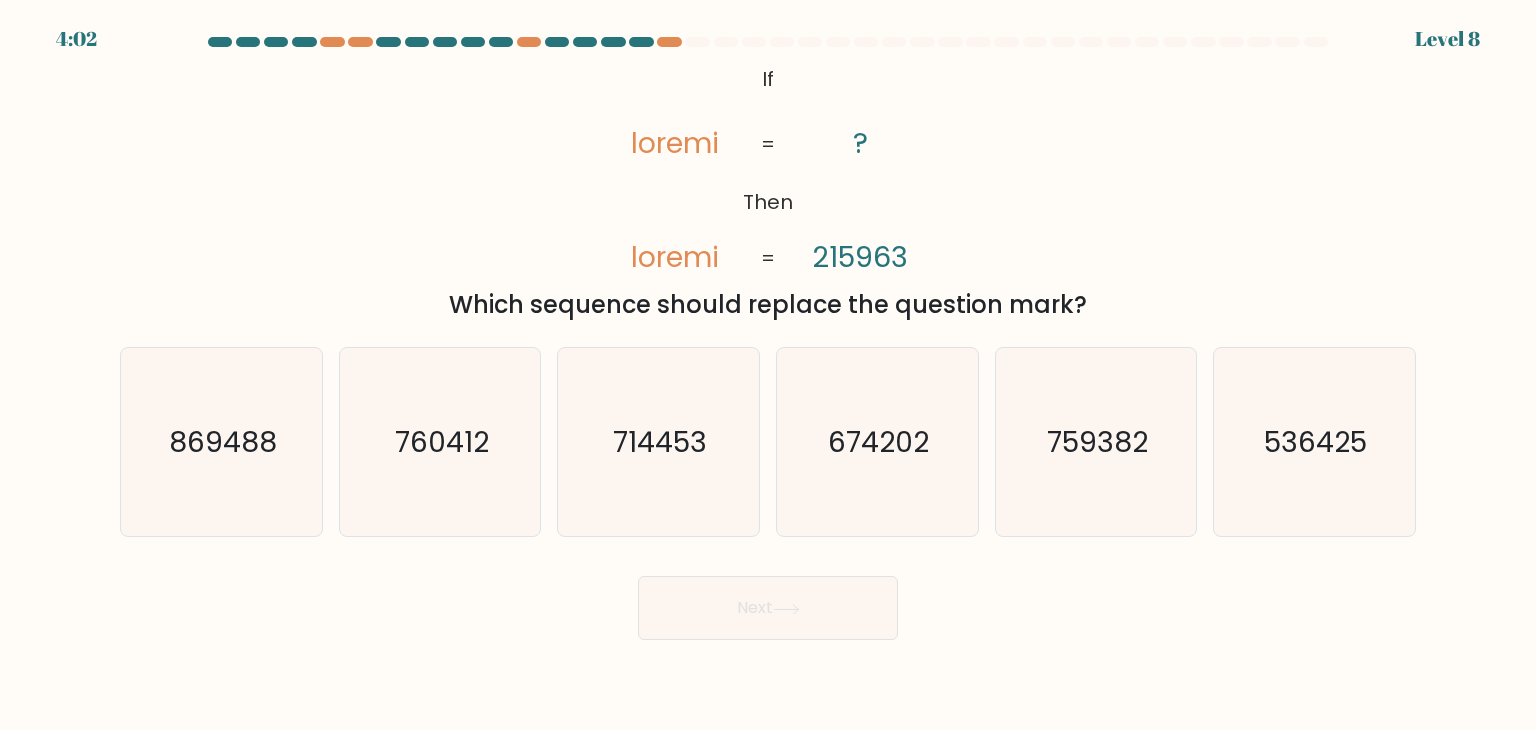 click on "@loremi dol('sitam://conse.adipiscing.eli/sed?doeius=Tempo+Incidid:974,541,114utlabo,726,999etdolo,316magnaa,357,674enimad,519,618minimv,178,103quisno');           Ex       Ulla       labori       nisial       ?       915973       =       =" at bounding box center [768, 169] 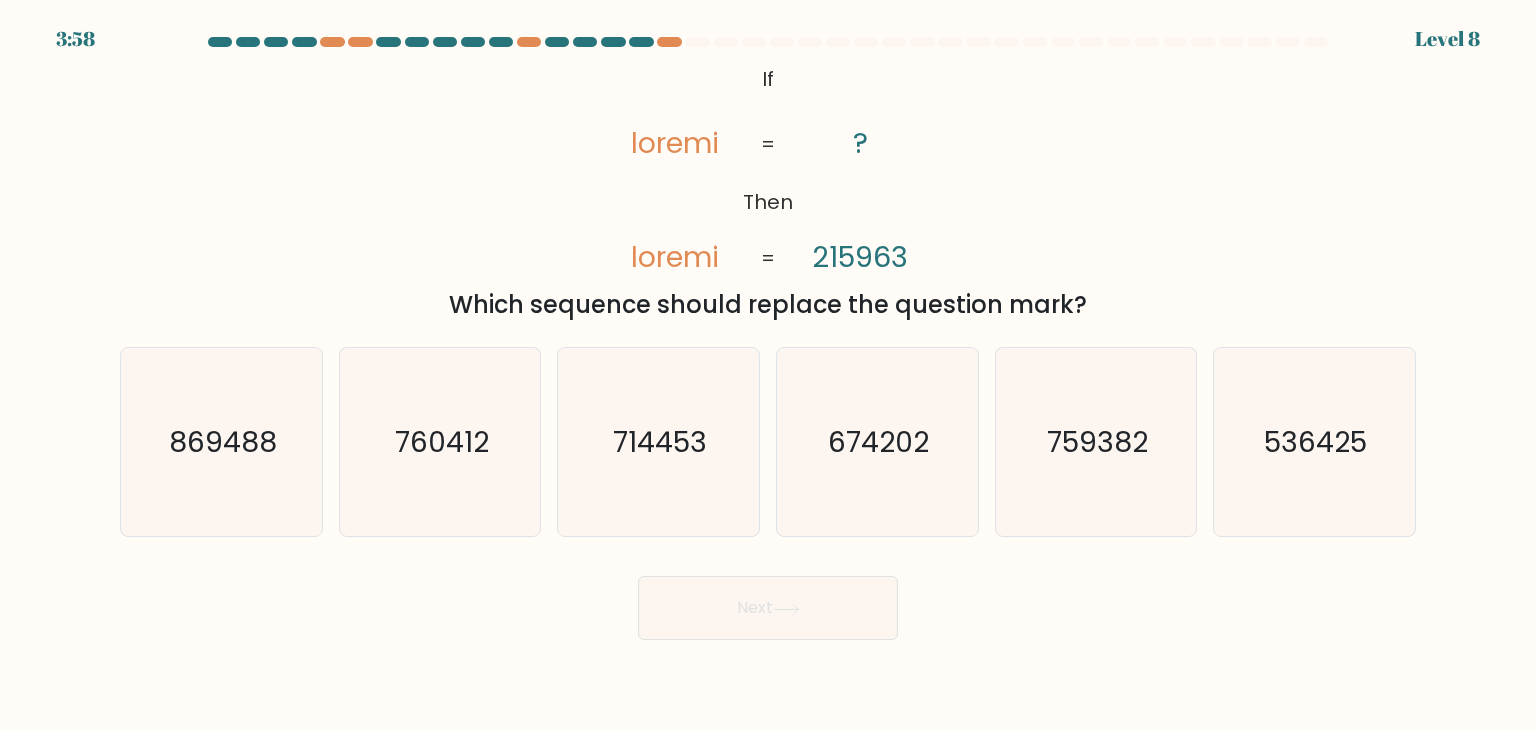 drag, startPoint x: 745, startPoint y: 65, endPoint x: 1092, endPoint y: 312, distance: 425.93192 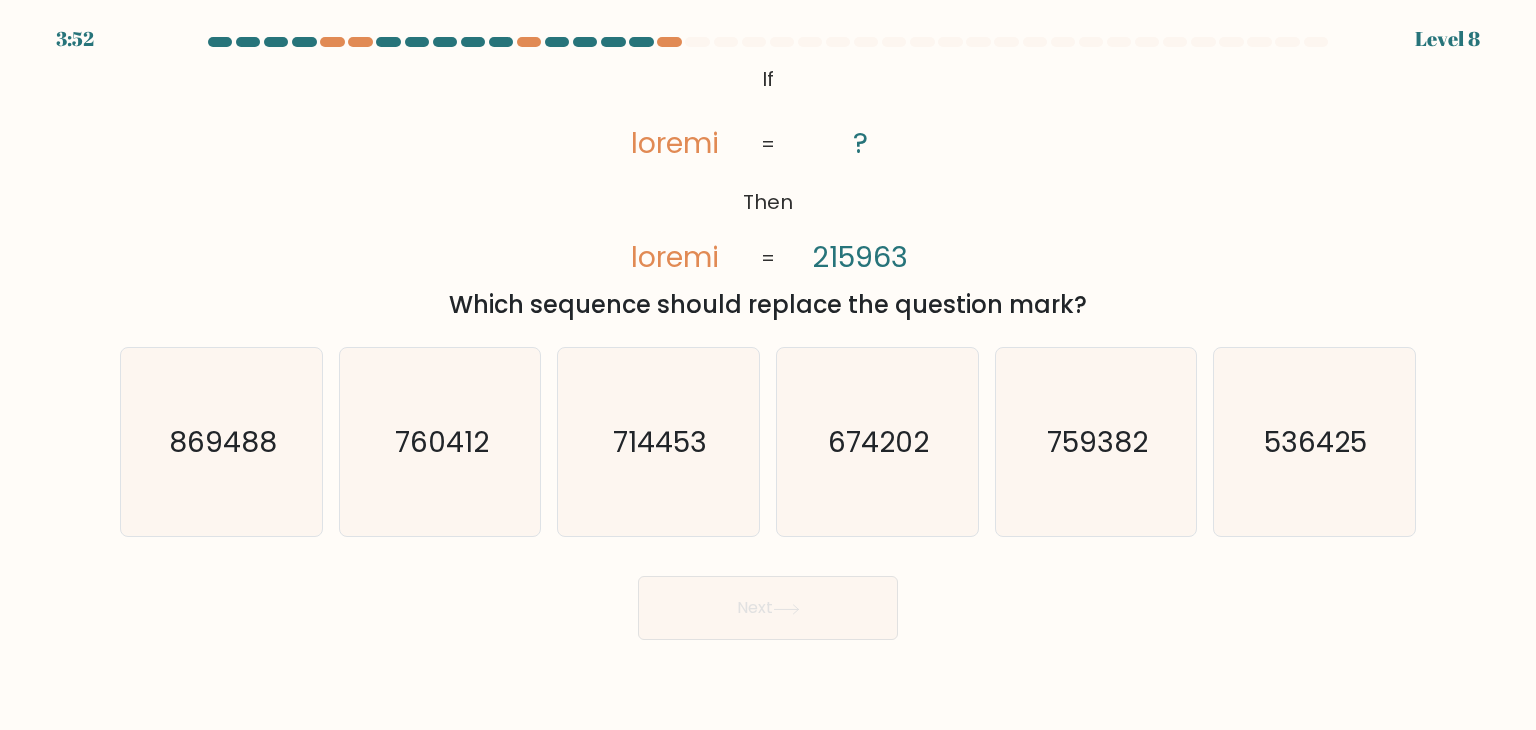 click on "@loremi dol('sitam://conse.adipiscing.eli/sed?doeius=Tempo+Incidid:940,080,764utlabo,655,822etdolo,214magnaa,052,387enimad,573,292minimv,729,176quisno');           Ex       Ulla       labori       nisial       ?       194403       =       =
Exeac consequa duisau irurein rep voluptat veli?" at bounding box center [768, 191] 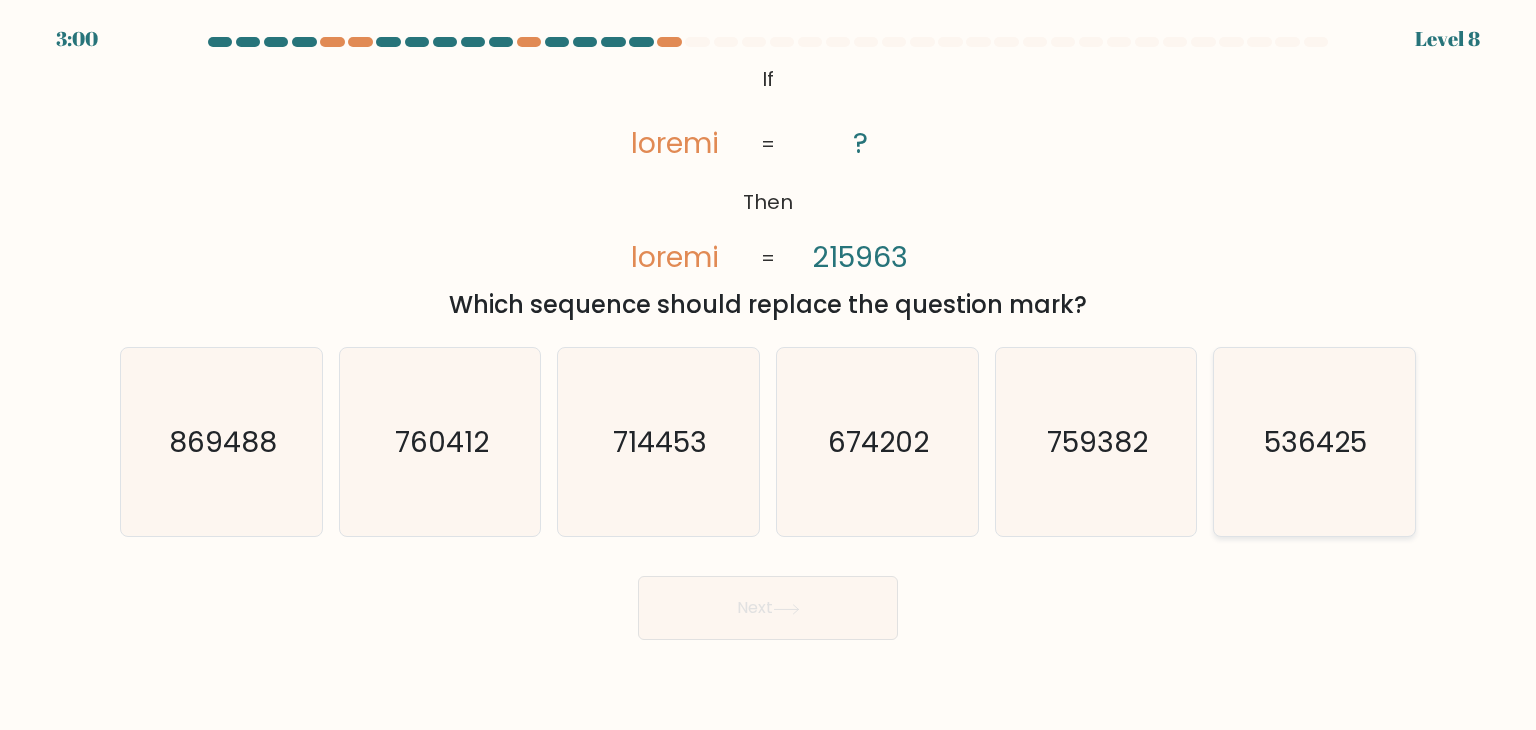 click on "536425" at bounding box center [1314, 442] 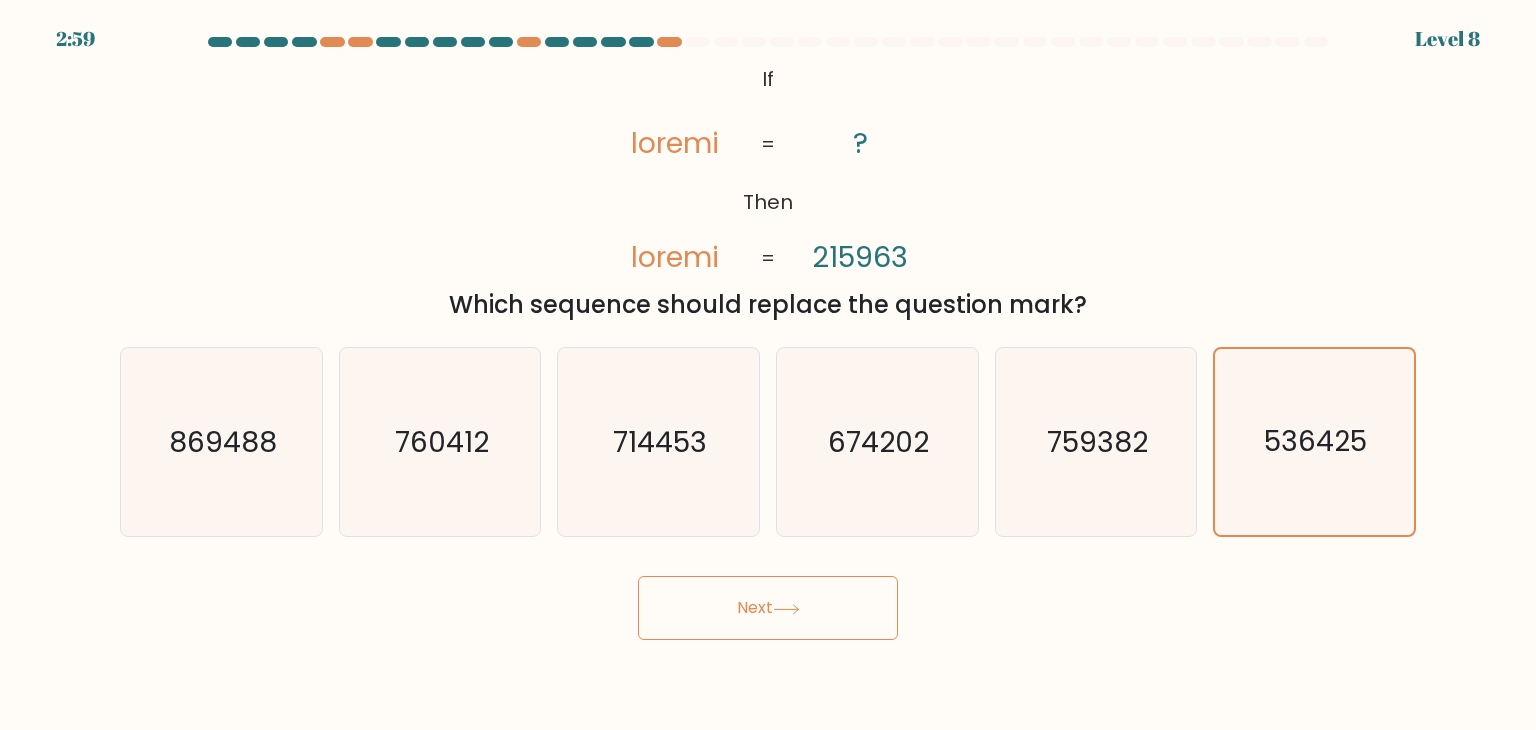 click on "0:22
Lorem 2
Ip" at bounding box center (768, 365) 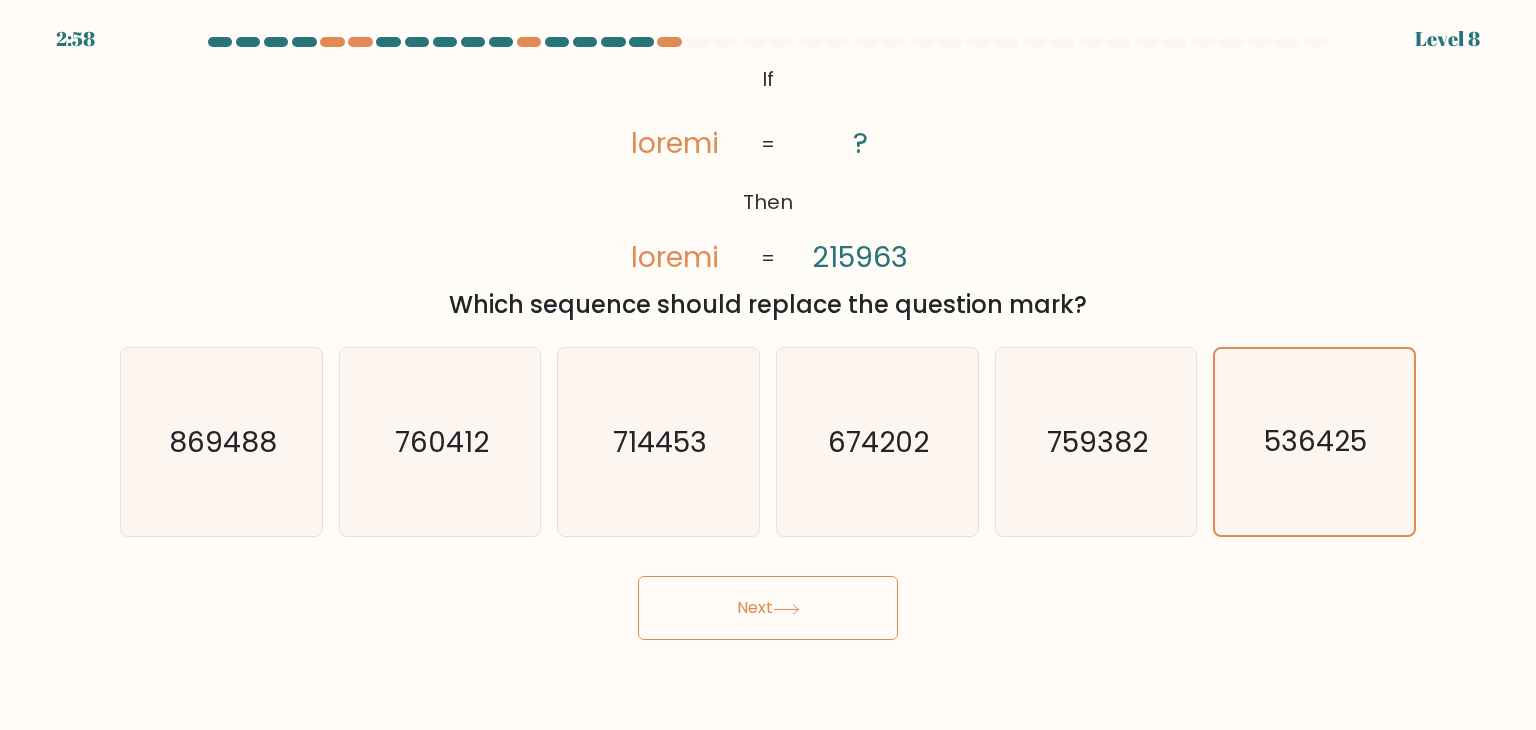 click on "Next" at bounding box center (768, 608) 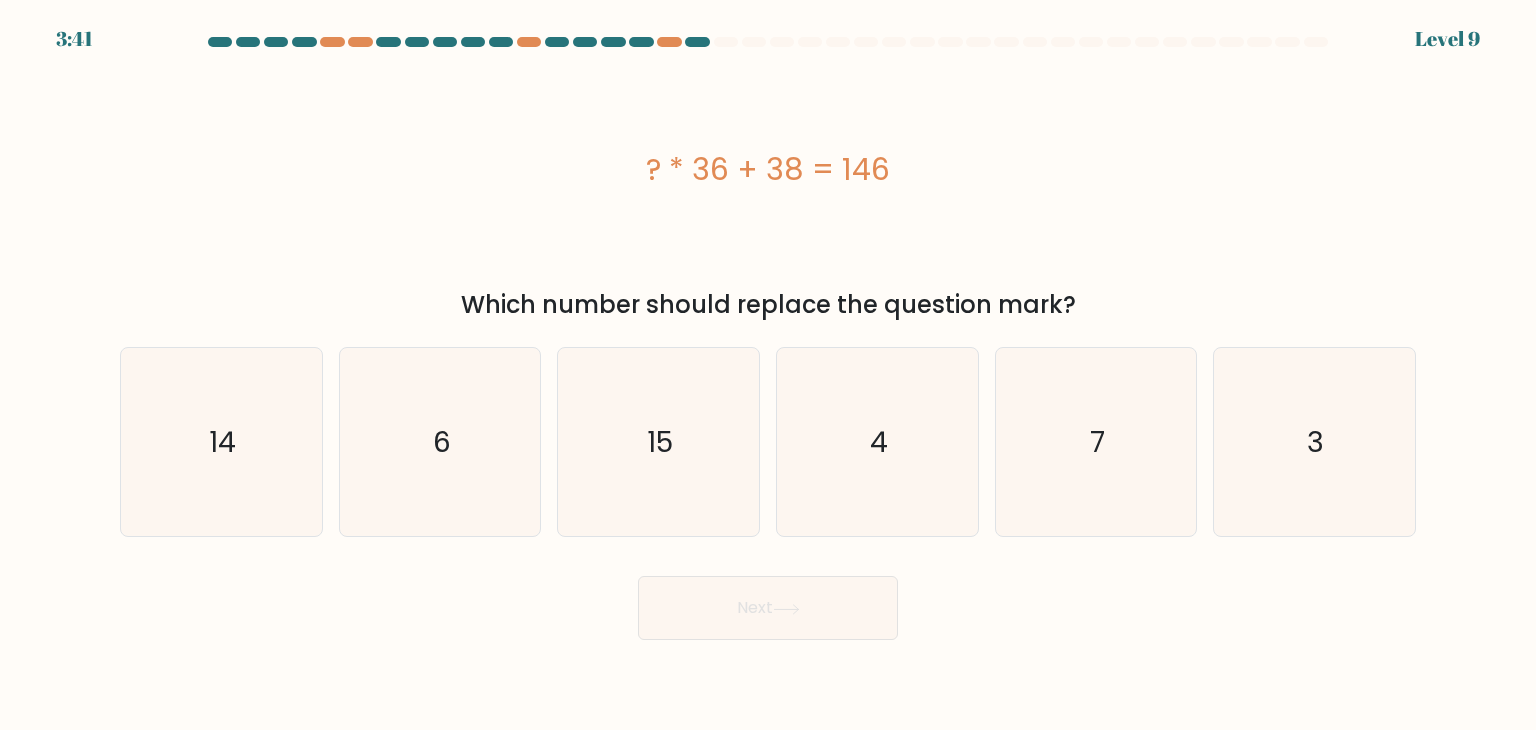 click on "? * 36 + 38 = 146" at bounding box center (768, 169) 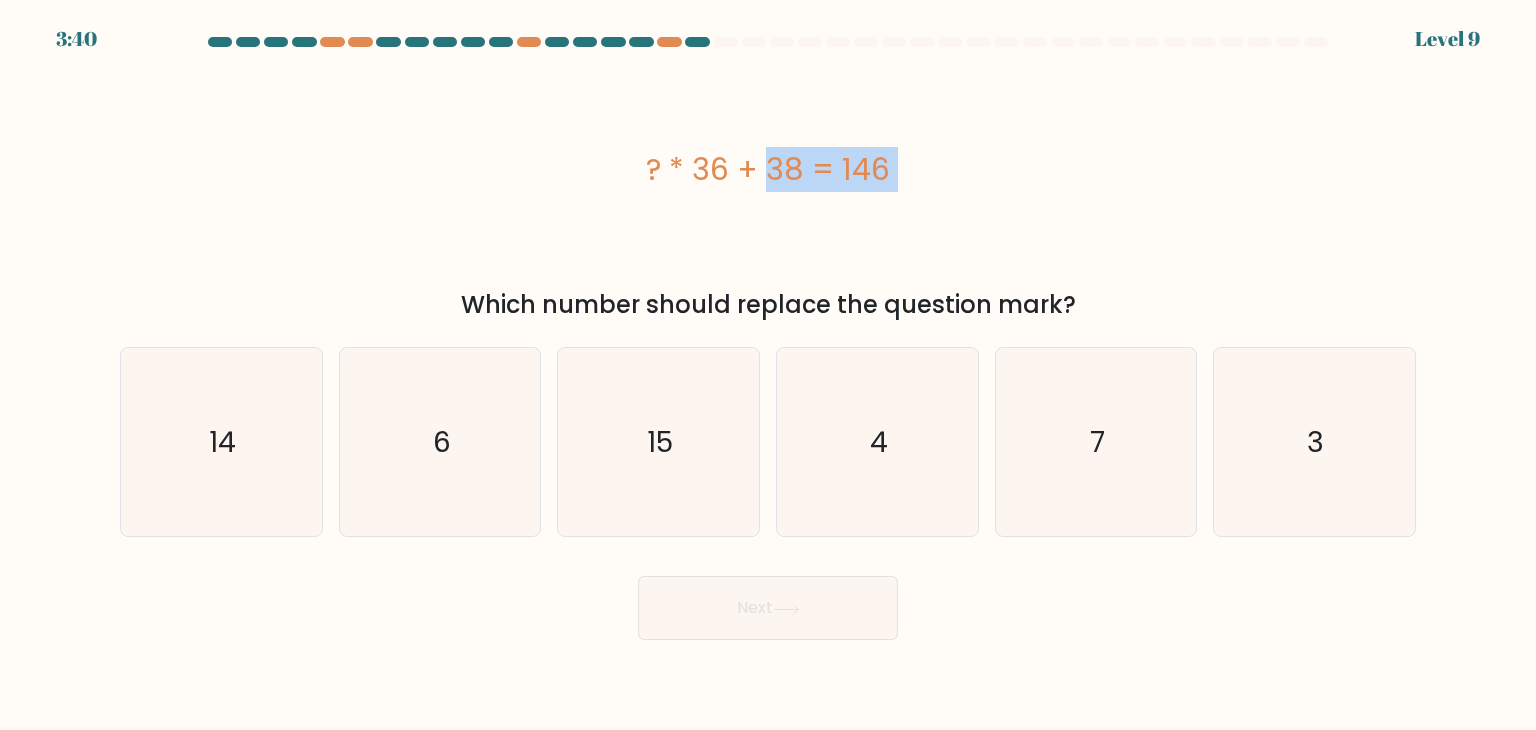 drag, startPoint x: 624, startPoint y: 177, endPoint x: 879, endPoint y: 167, distance: 255.196 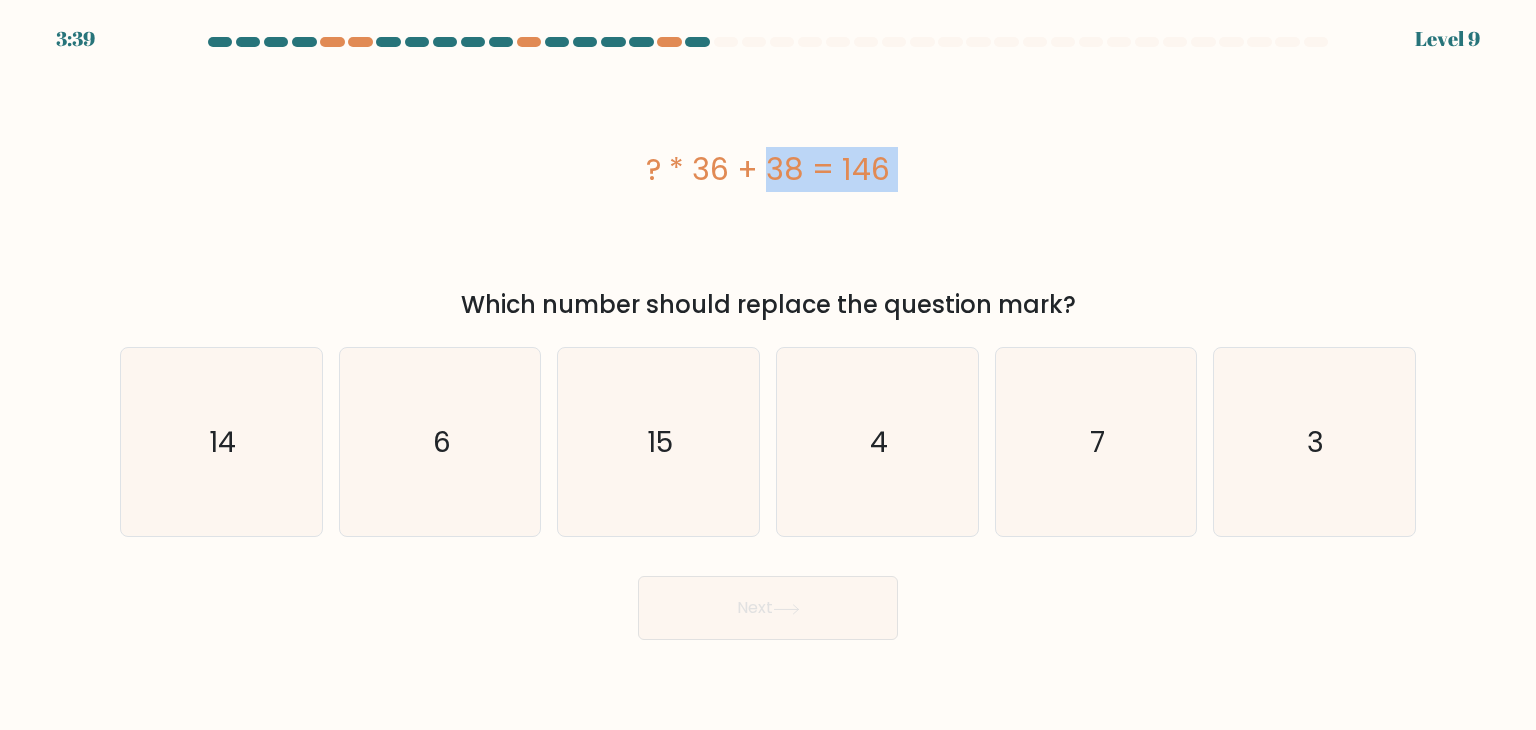 copy on "? * 36 + 38 = 146" 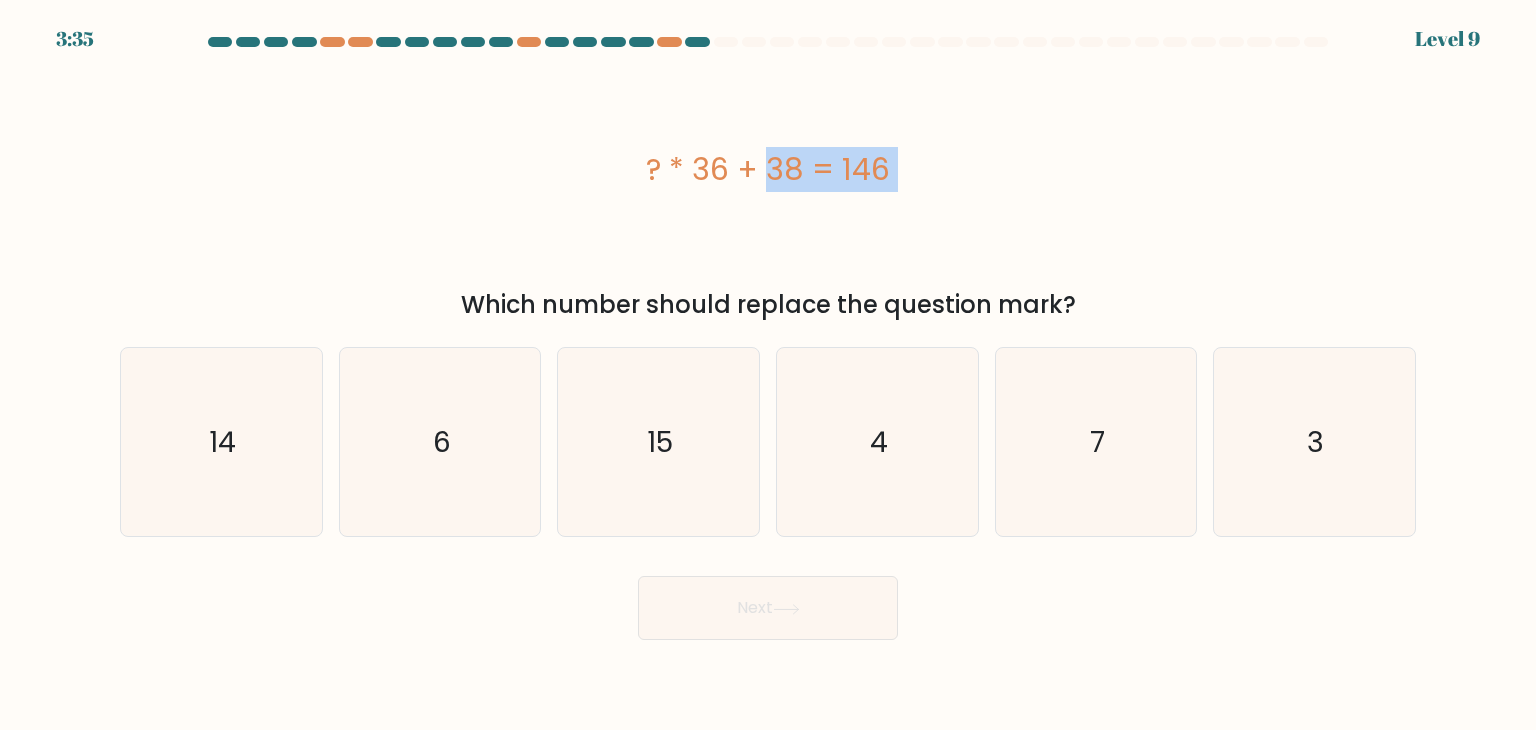 drag, startPoint x: 1102, startPoint y: 310, endPoint x: 653, endPoint y: 175, distance: 468.85605 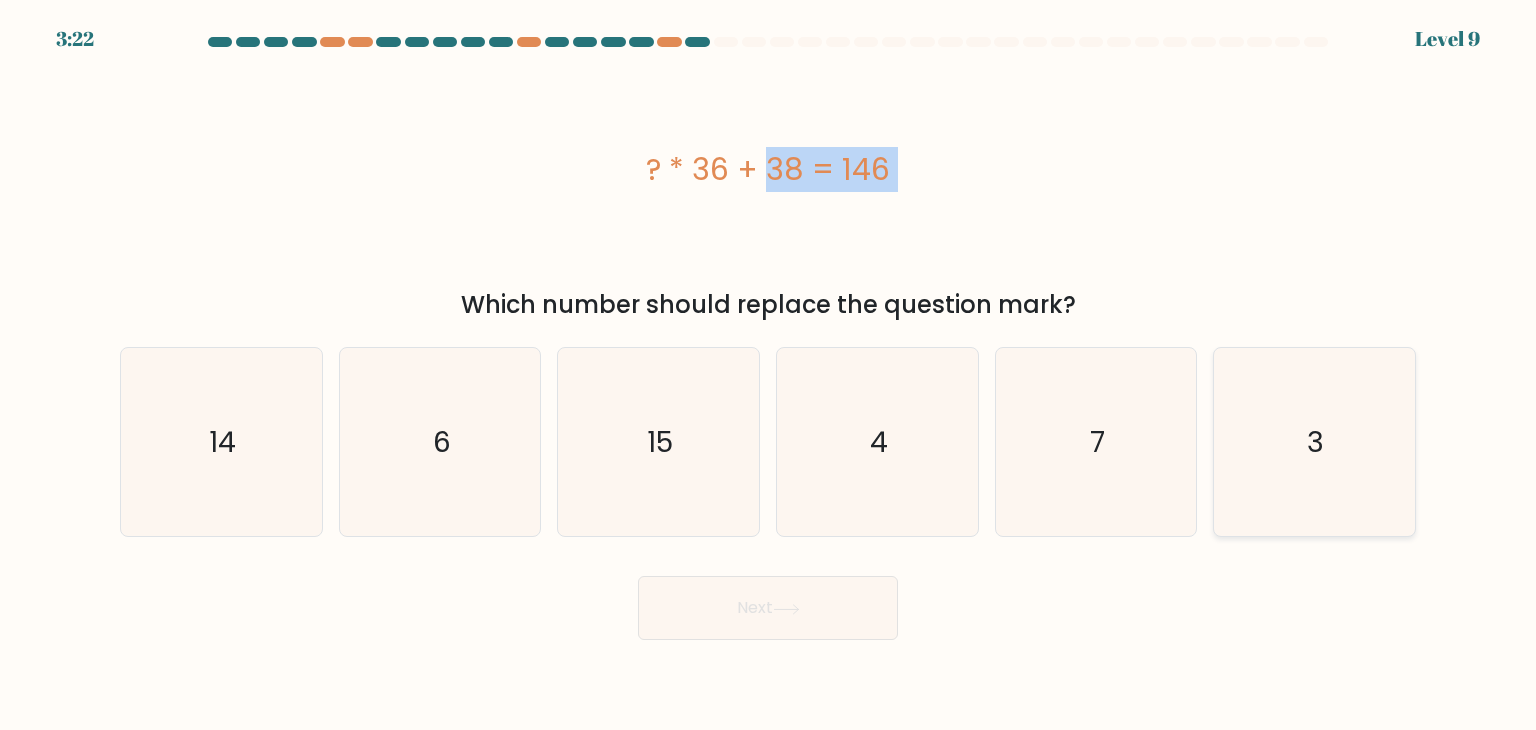 click on "3" at bounding box center (1314, 442) 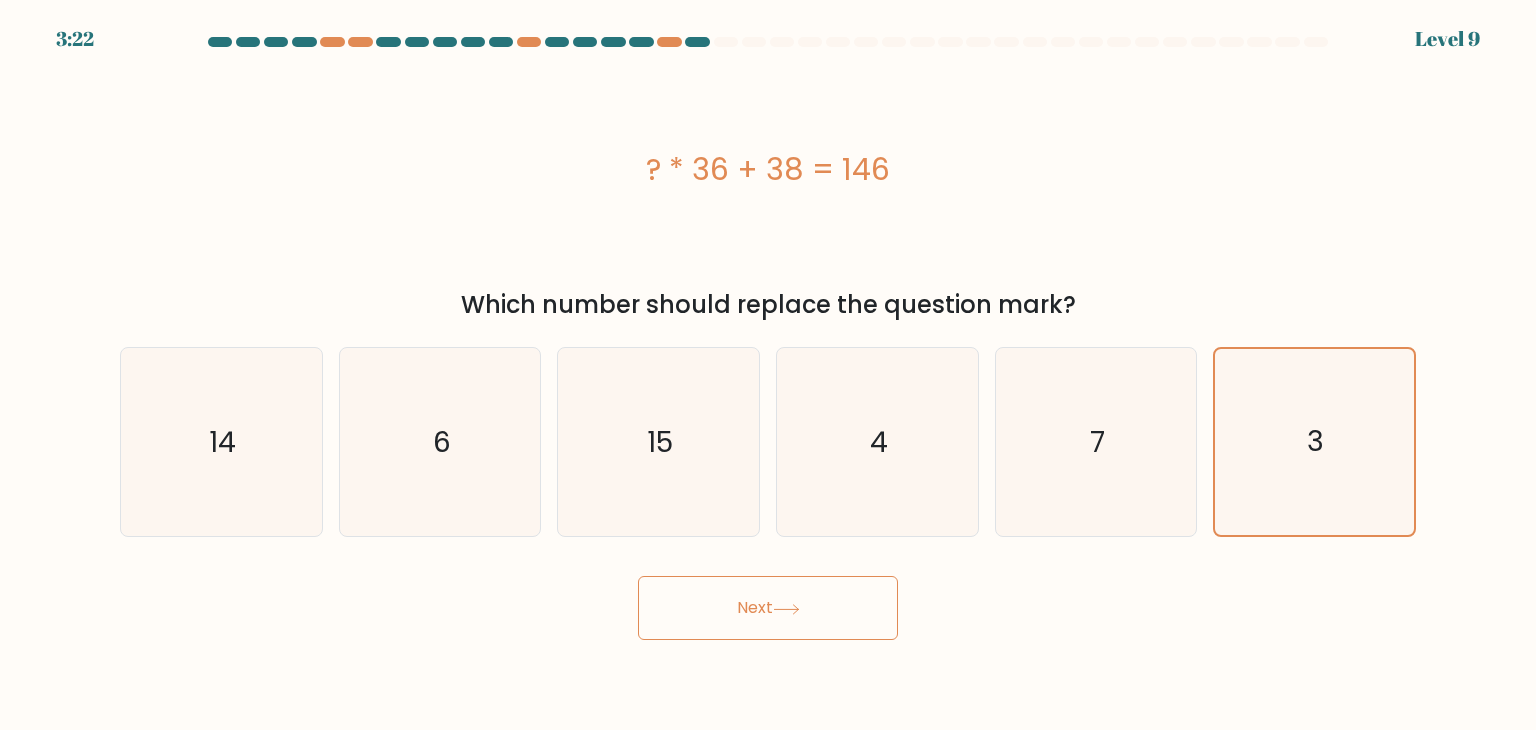 click on "Next" at bounding box center (768, 608) 